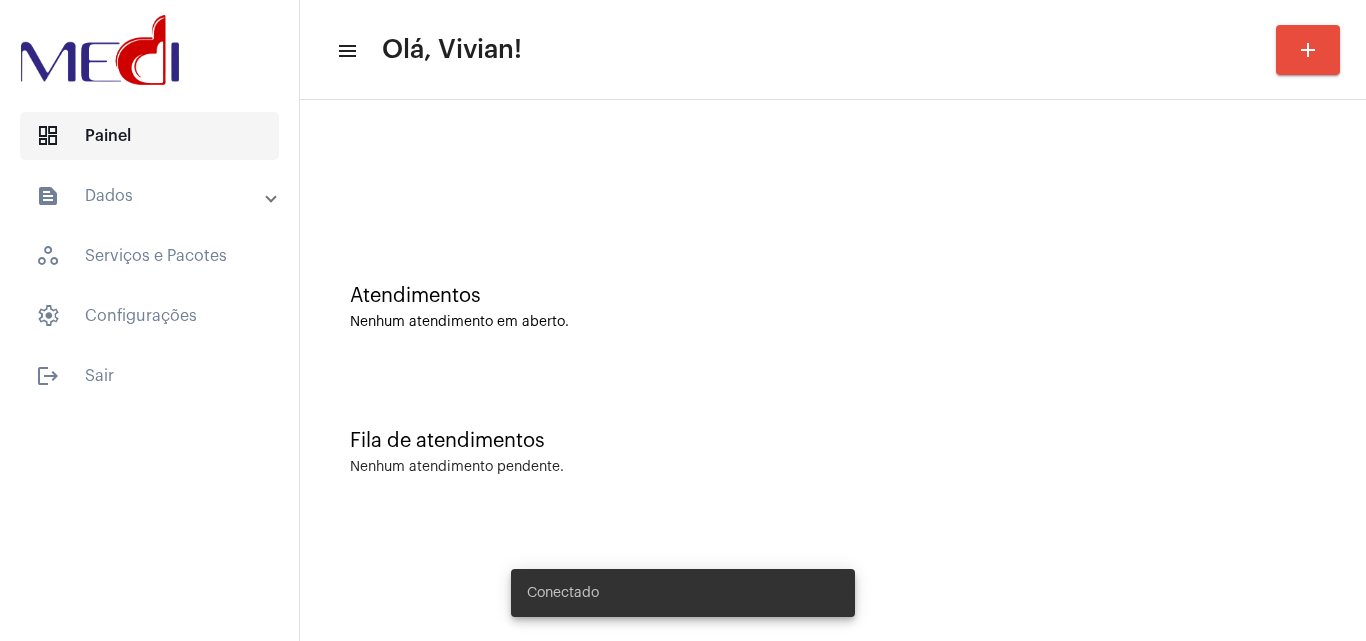 scroll, scrollTop: 0, scrollLeft: 0, axis: both 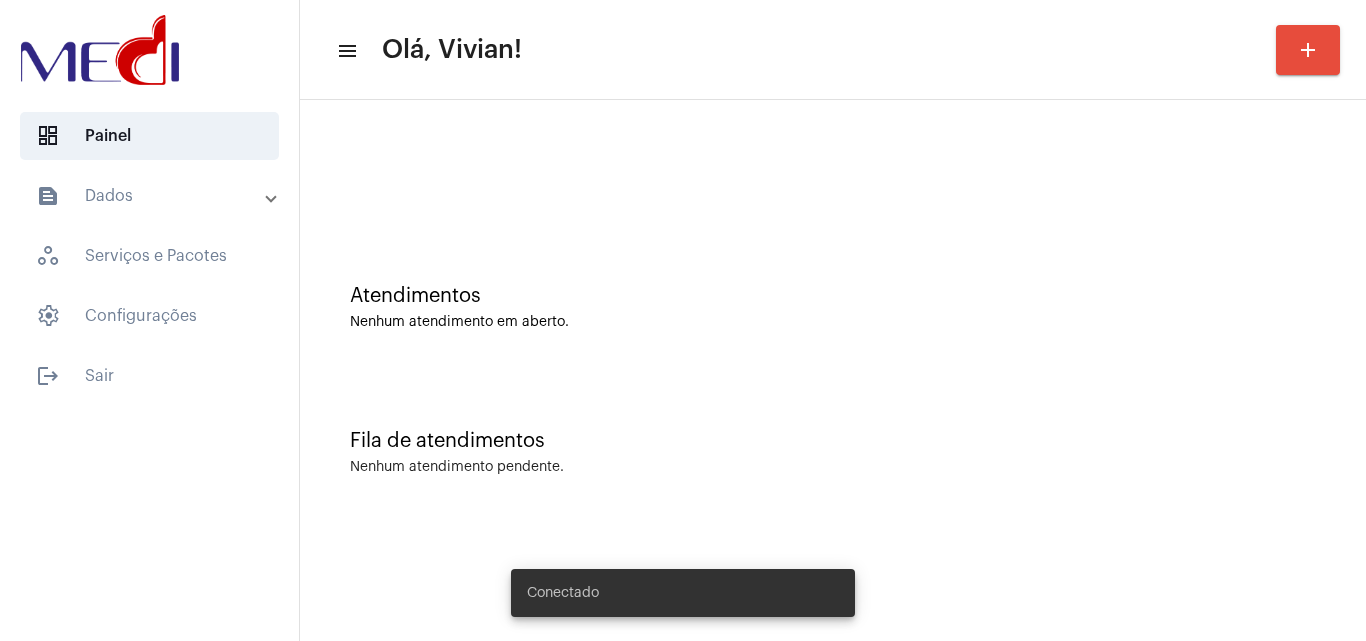 click on "text_snippet_outlined  Dados  history_outlined  Histórico  schedule_outlined  Agendamentos   workspaces_outlined   Serviços e Pacotes   settings   Configurações" 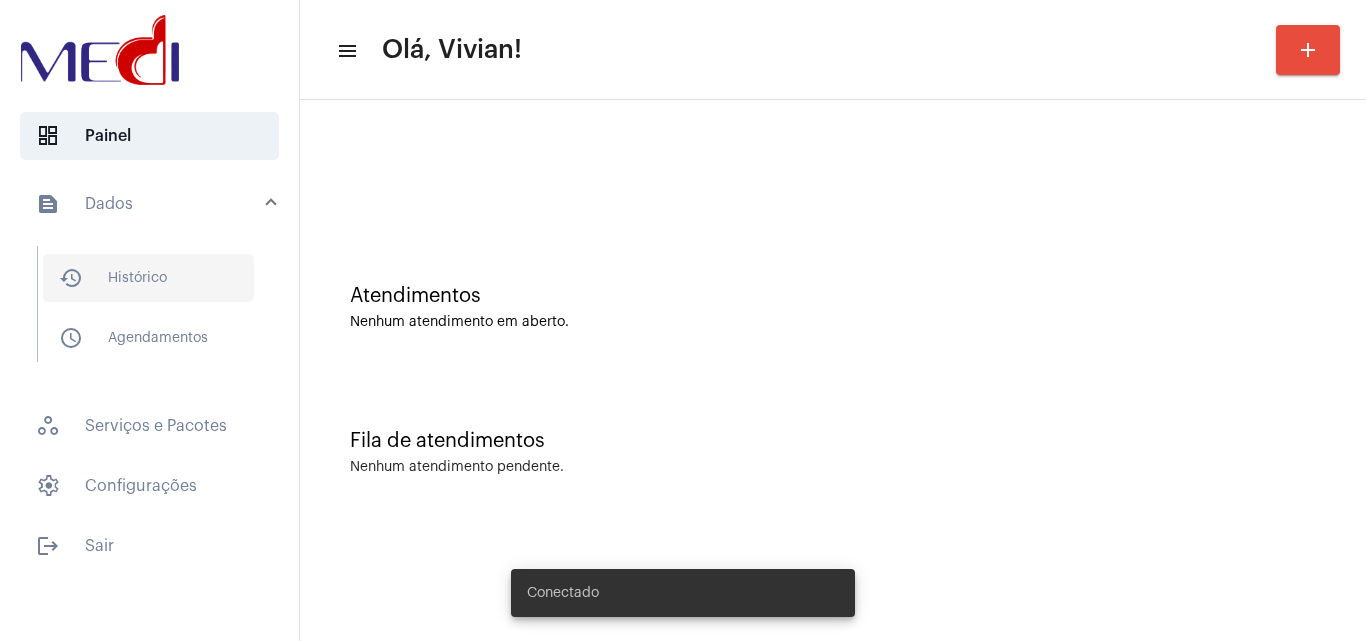 click on "history_outlined  Histórico" at bounding box center (148, 278) 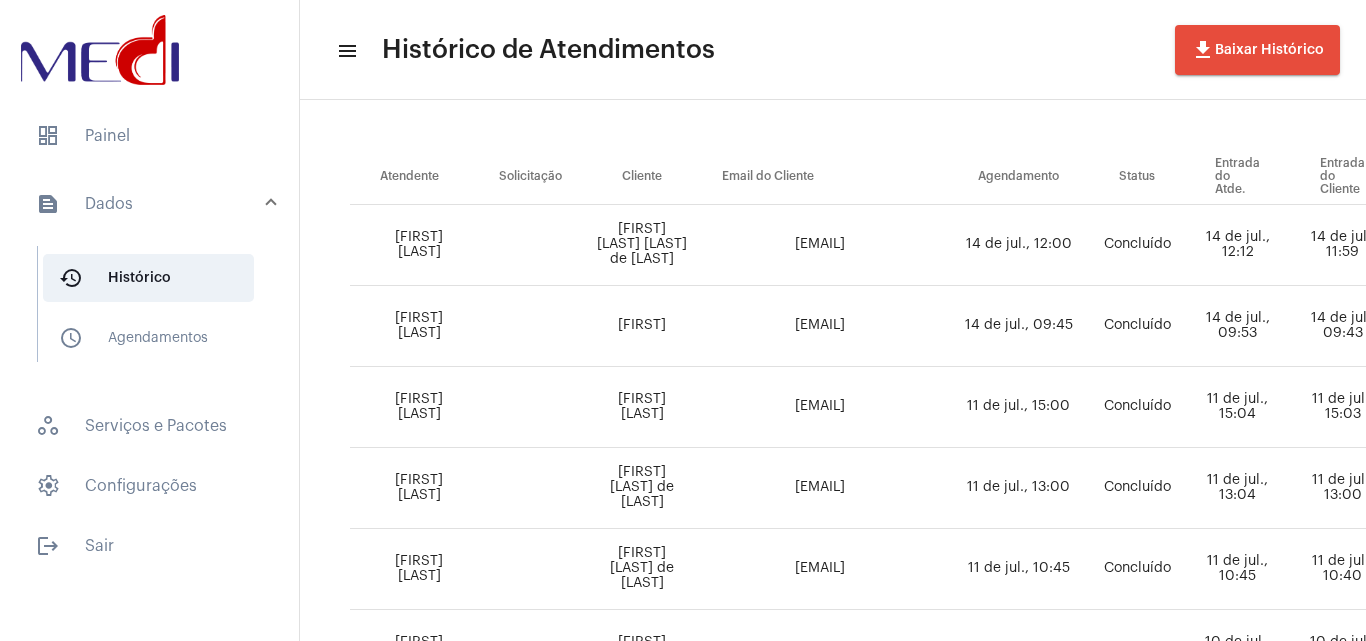scroll, scrollTop: 0, scrollLeft: 0, axis: both 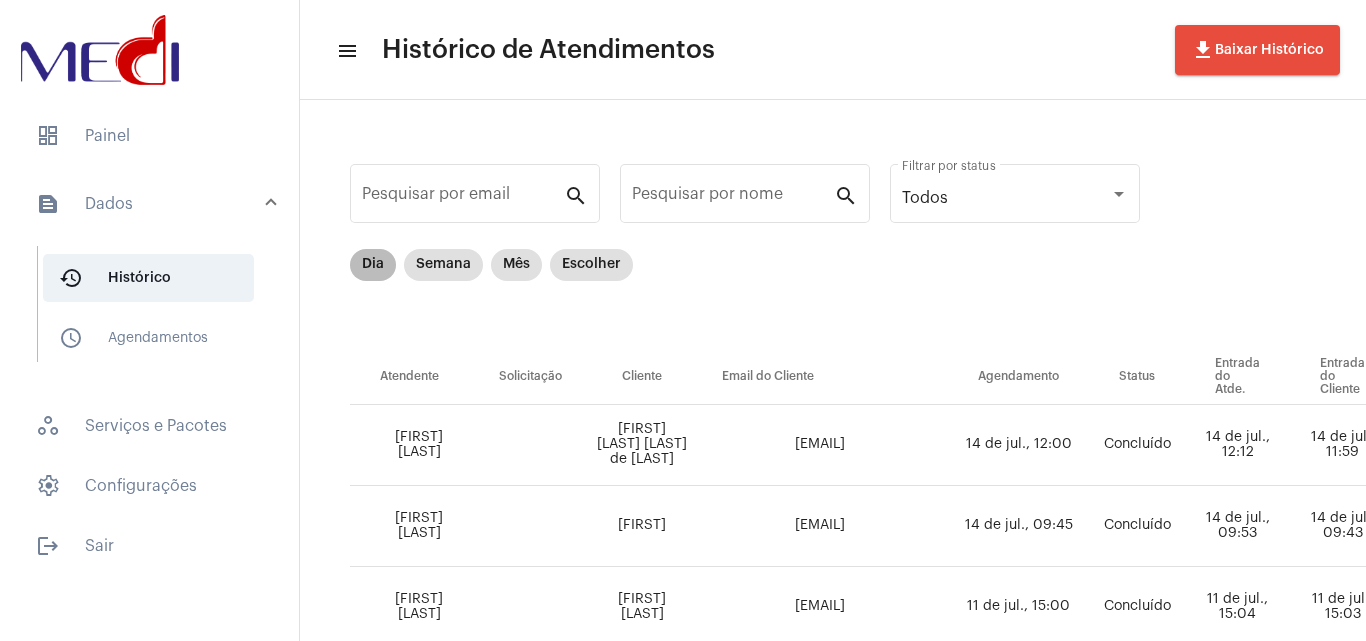click on "Dia" at bounding box center (373, 265) 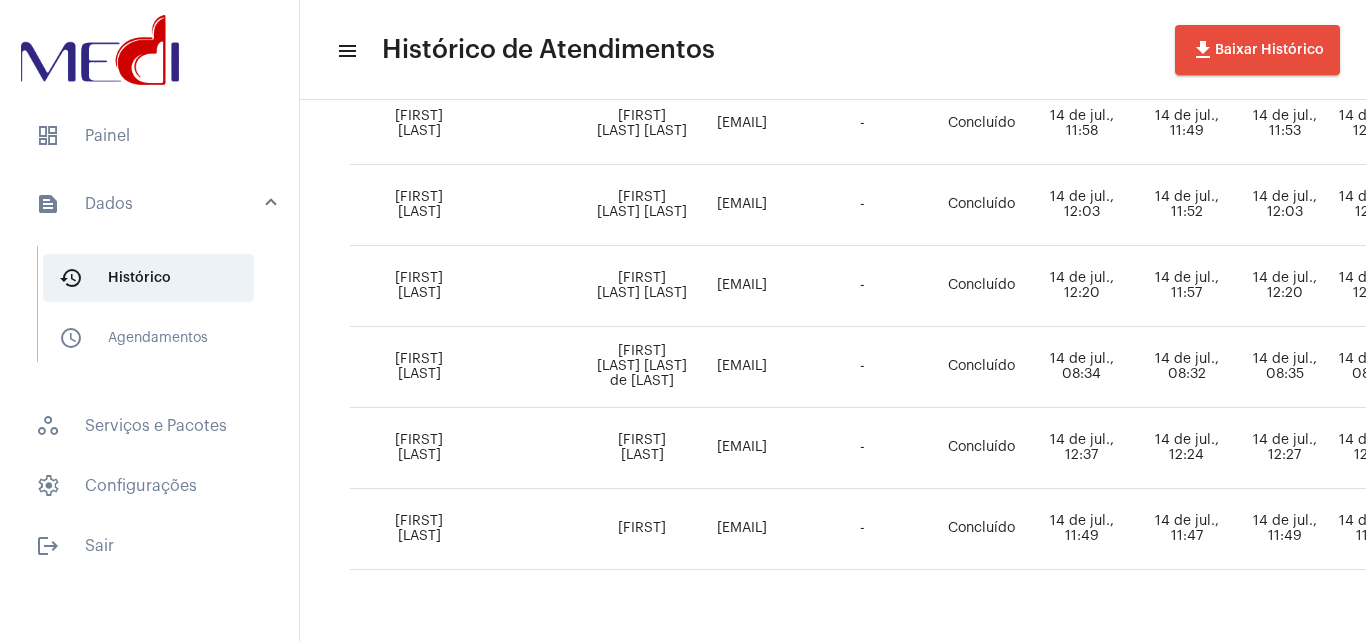 scroll, scrollTop: 1181, scrollLeft: 0, axis: vertical 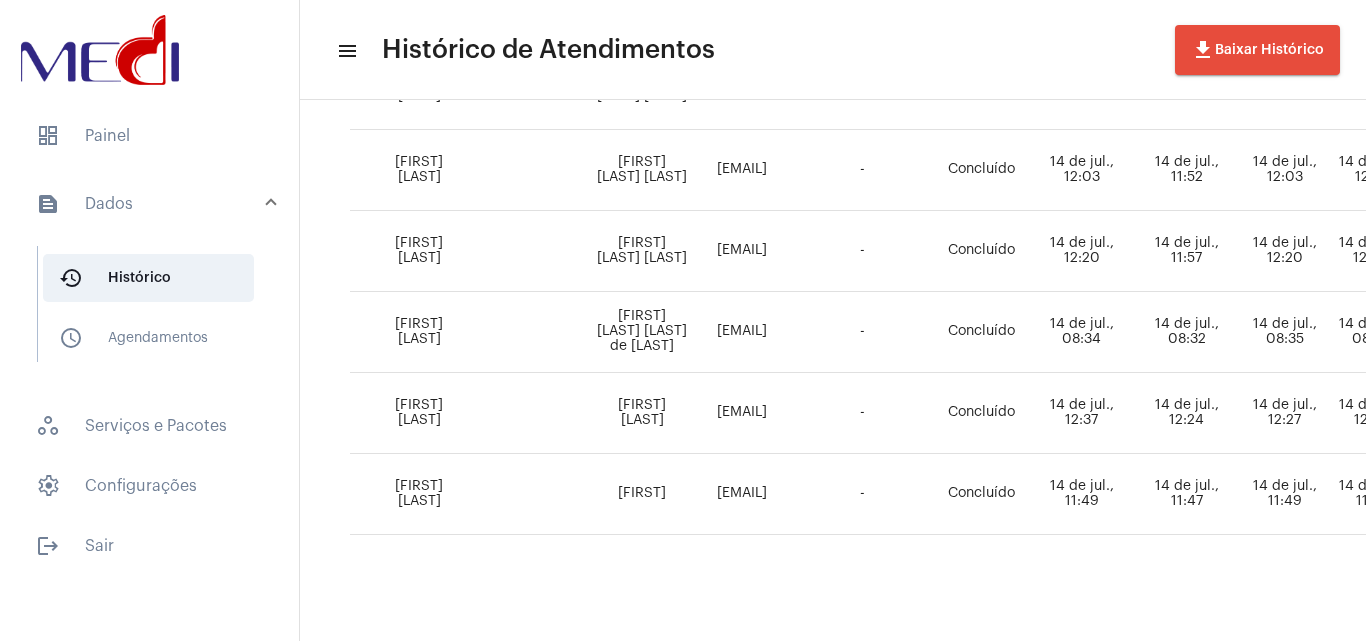 drag, startPoint x: 419, startPoint y: 620, endPoint x: 659, endPoint y: 602, distance: 240.67406 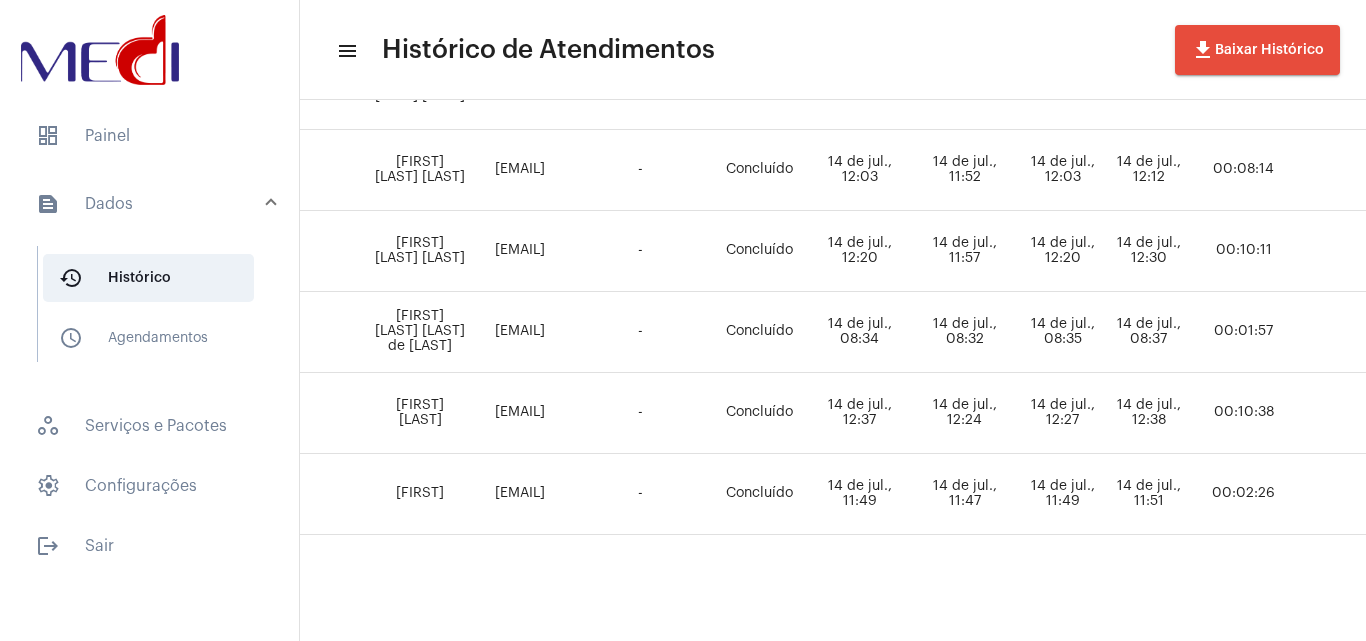 scroll, scrollTop: 1181, scrollLeft: 249, axis: both 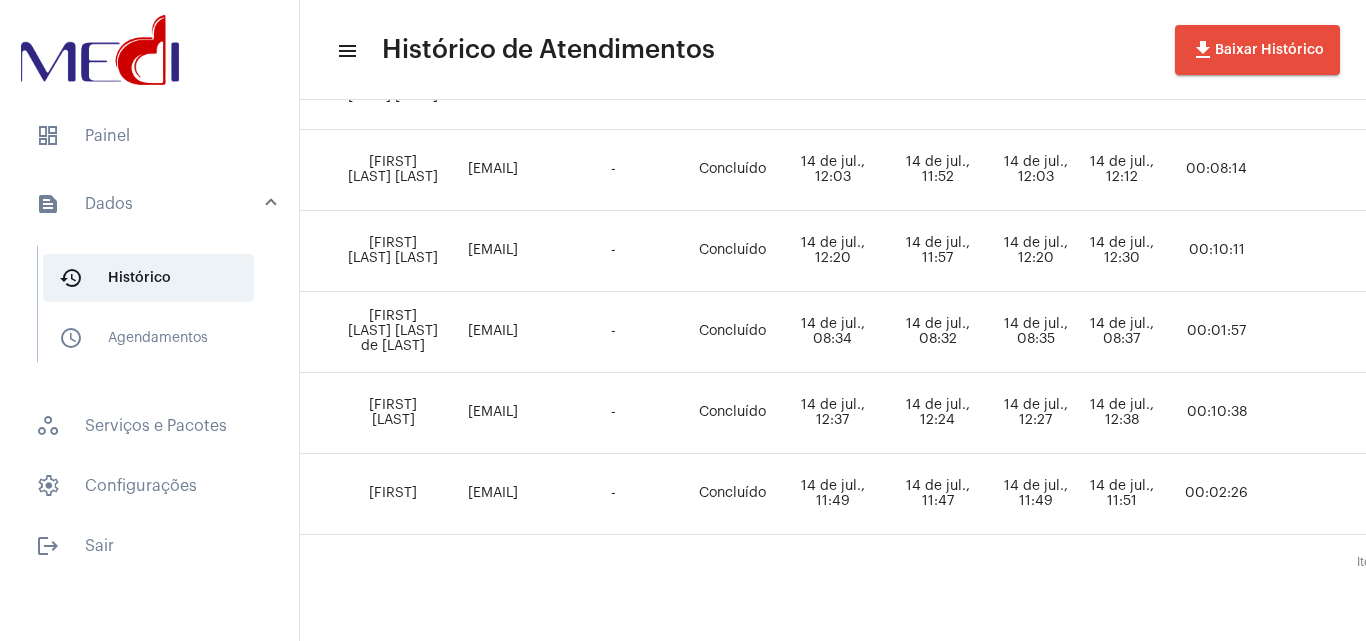 click on "Maria Carolina" 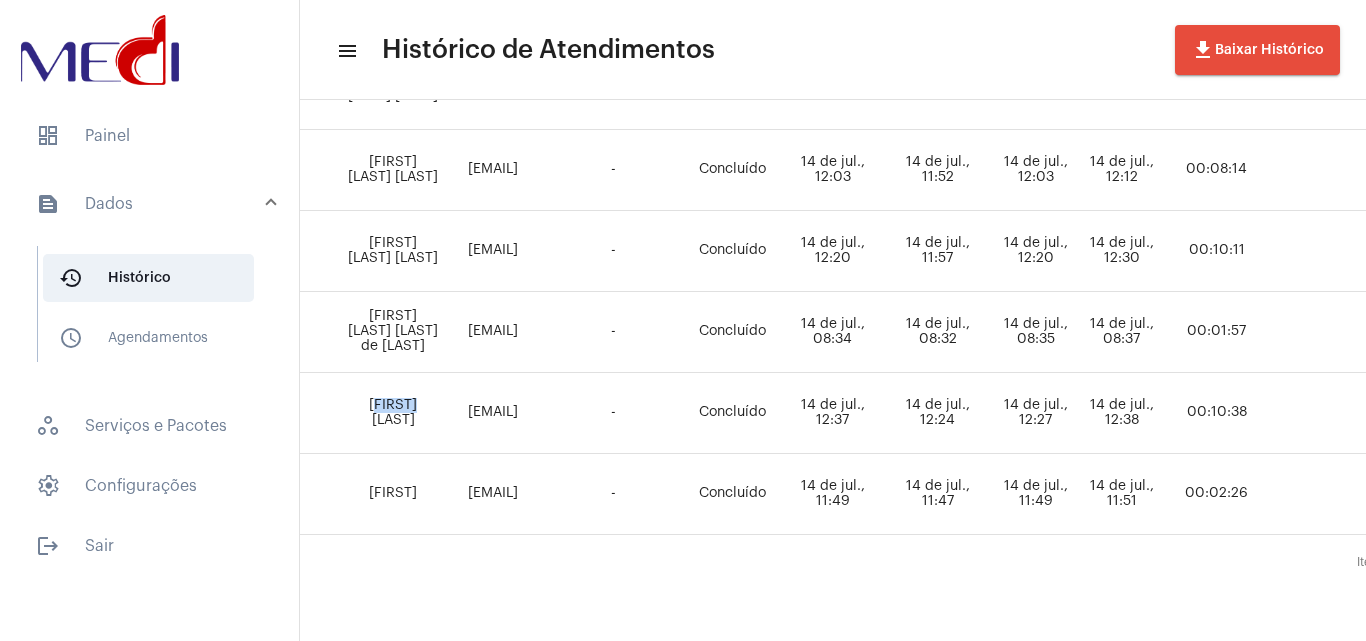 click on "Maria Carolina" 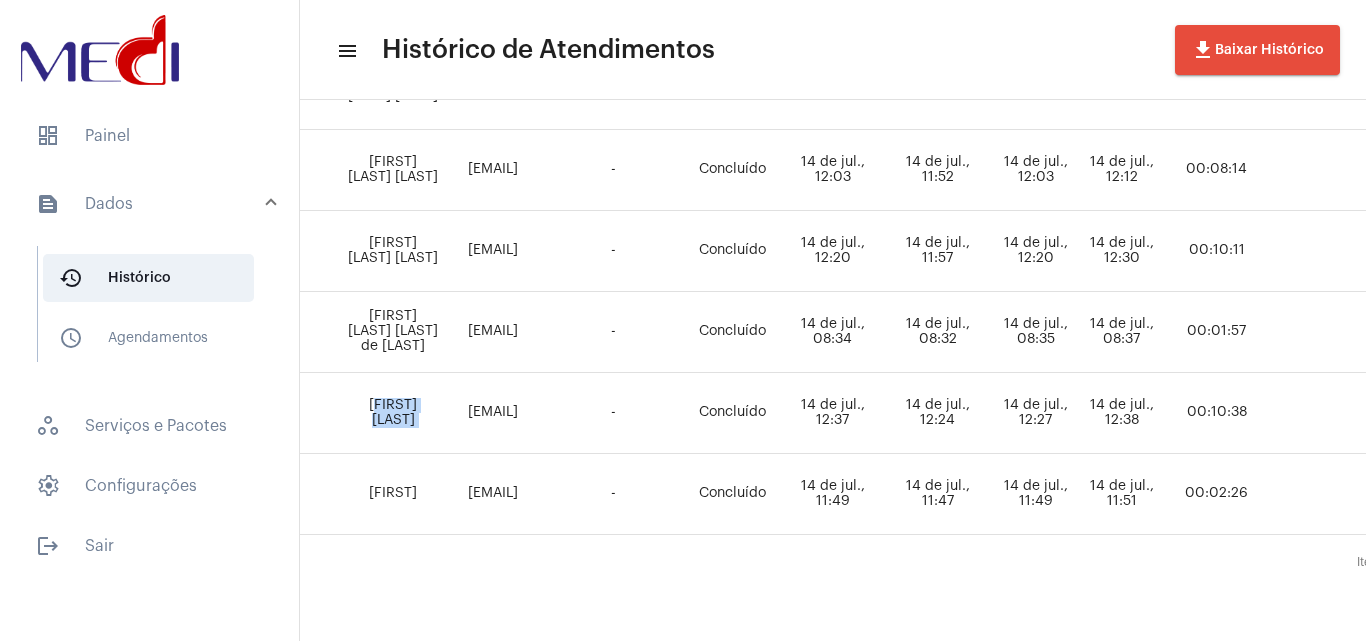 click on "Maria Carolina" 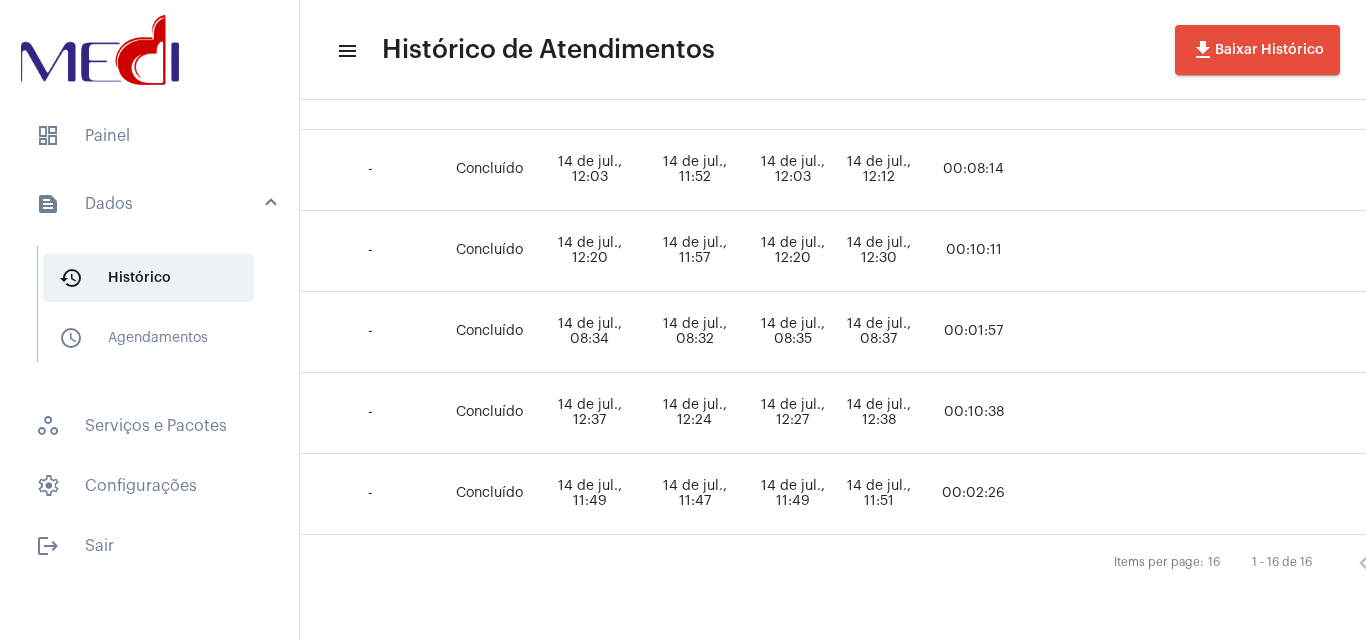 scroll, scrollTop: 1181, scrollLeft: 498, axis: both 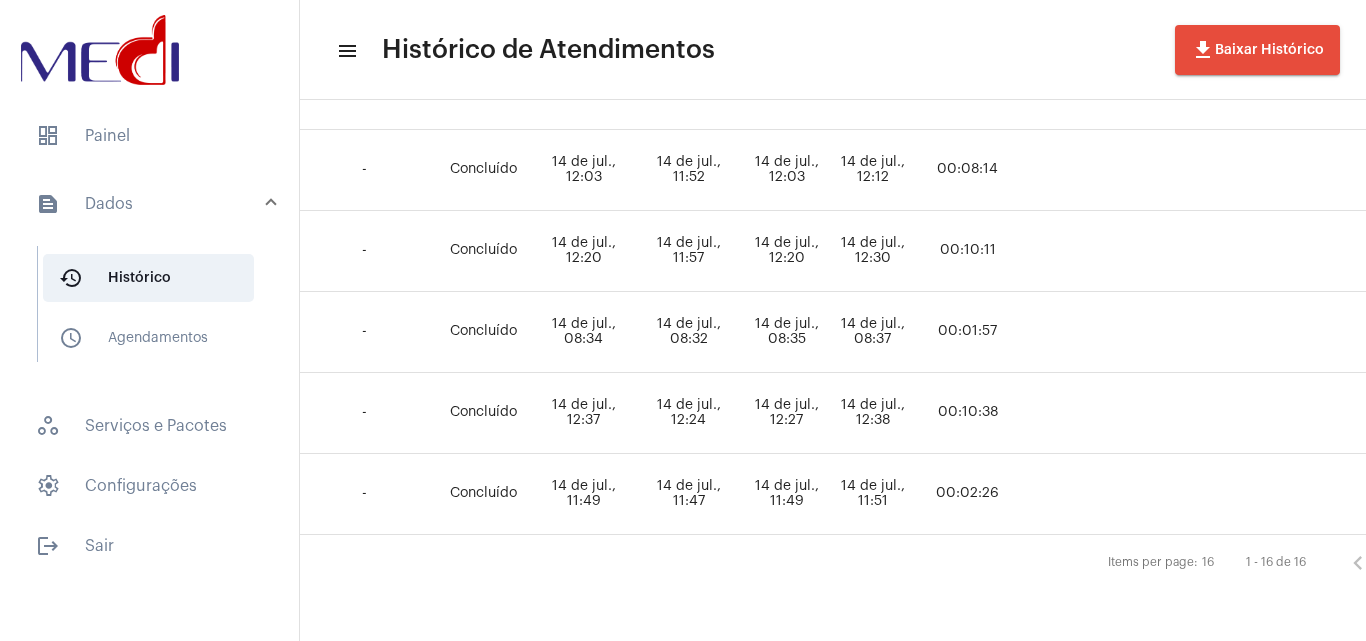 drag, startPoint x: 699, startPoint y: 623, endPoint x: 662, endPoint y: 632, distance: 38.078865 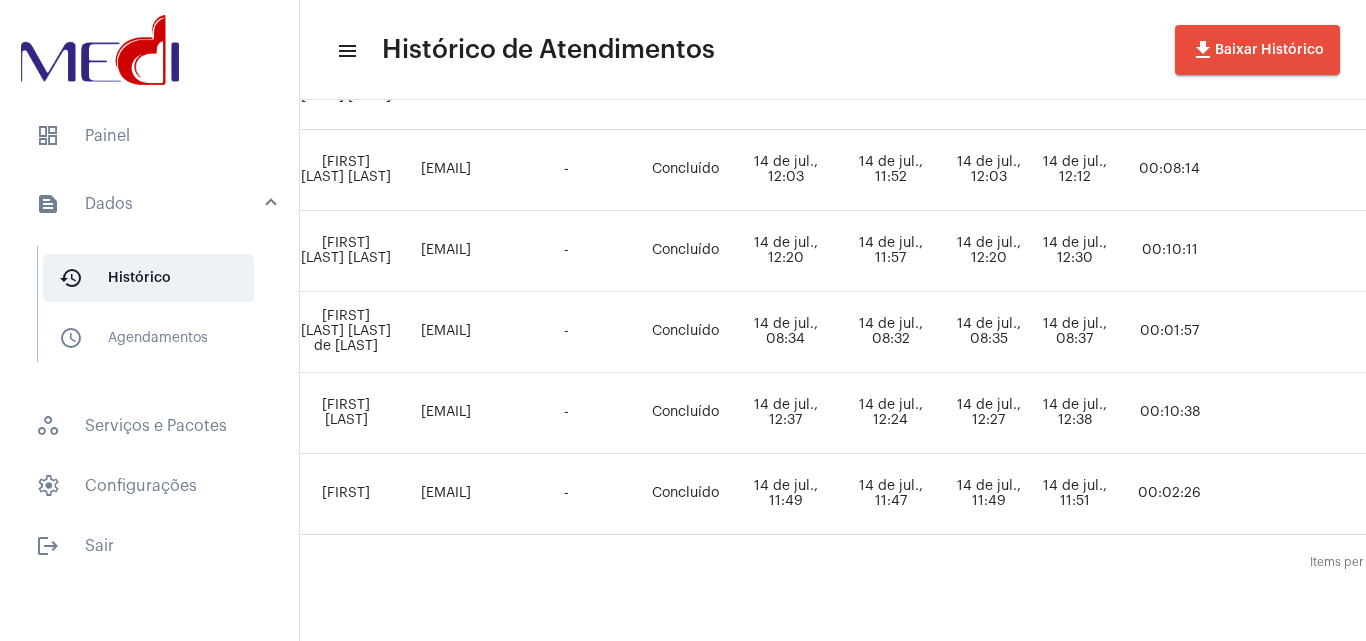 scroll, scrollTop: 1181, scrollLeft: 300, axis: both 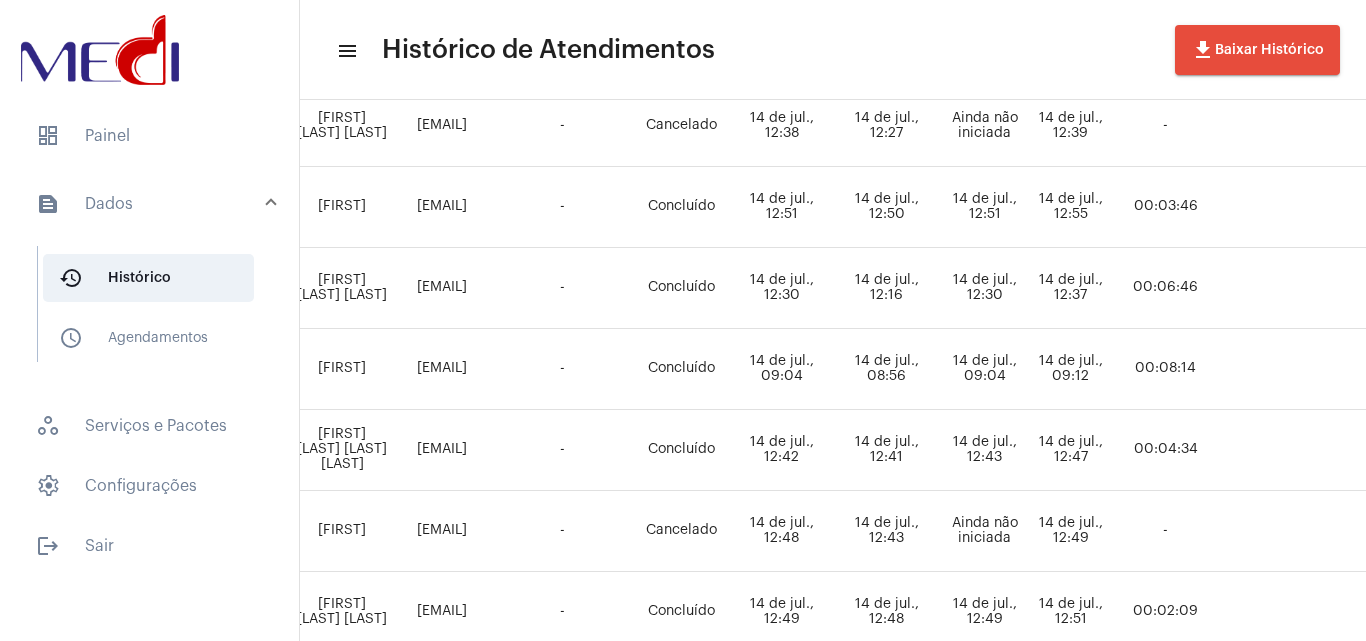 click on "Maria Angélica ceribelli poletto" 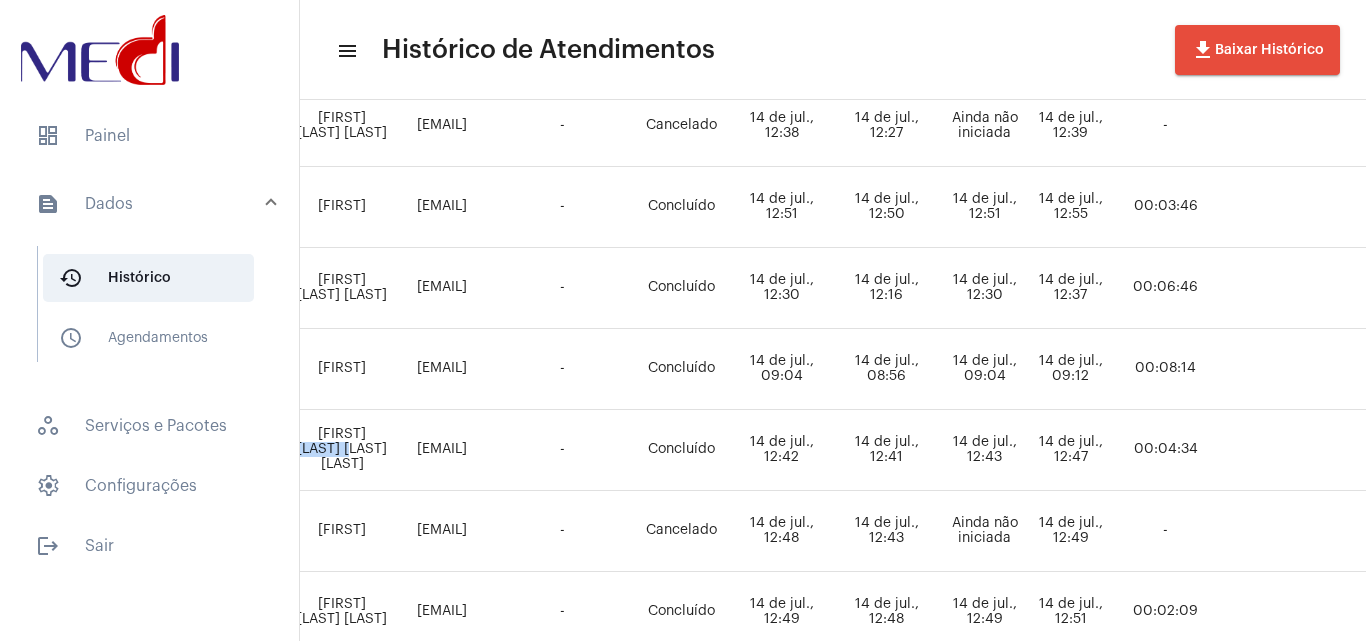 click on "Maria Angélica ceribelli poletto" 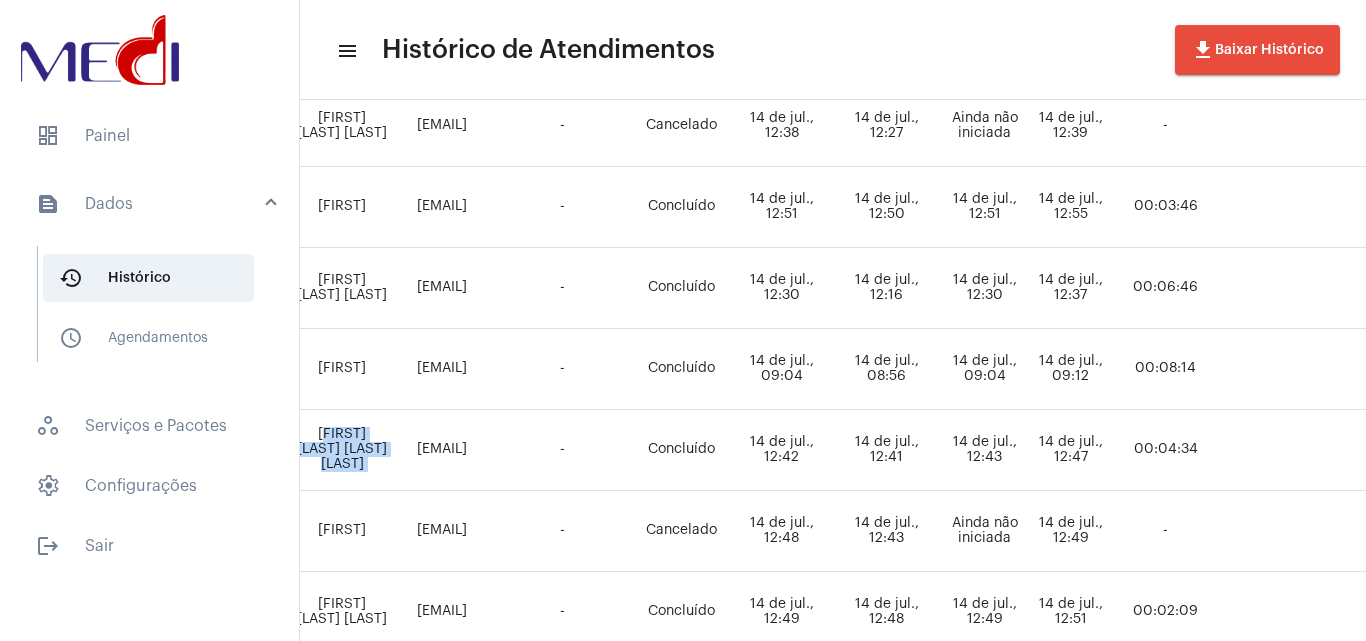 click on "Maria Angélica ceribelli poletto" 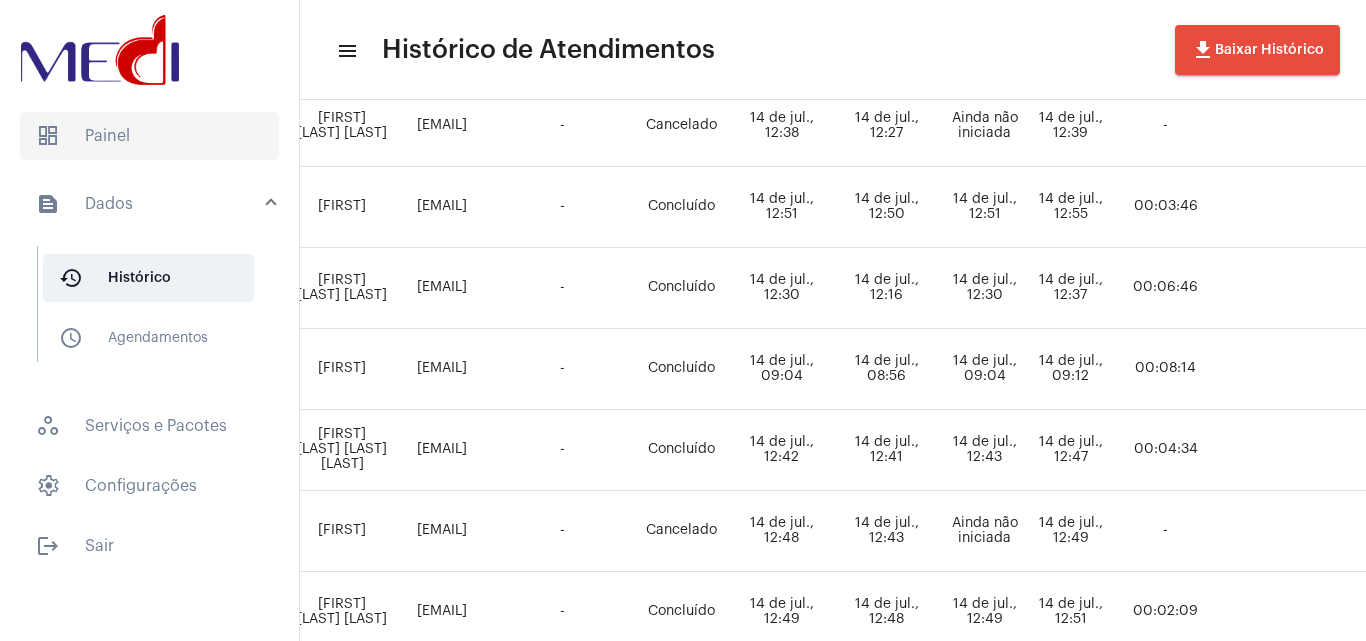 click on "dashboard   Painel" 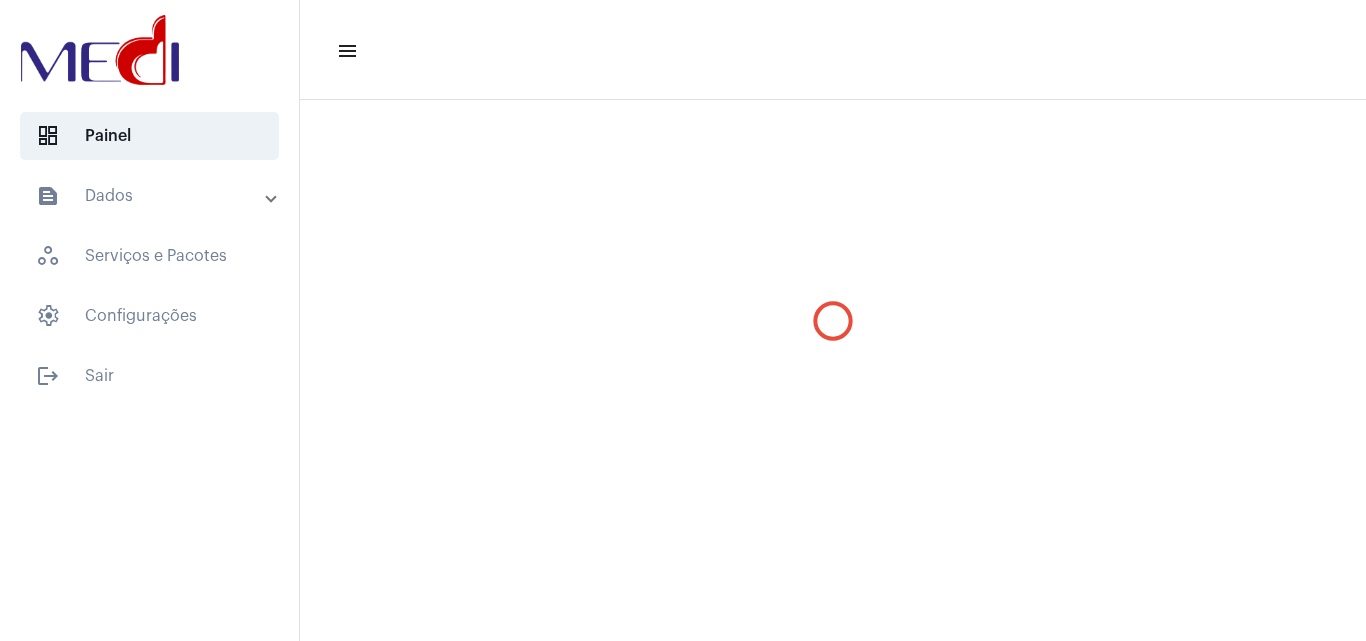 scroll, scrollTop: 0, scrollLeft: 0, axis: both 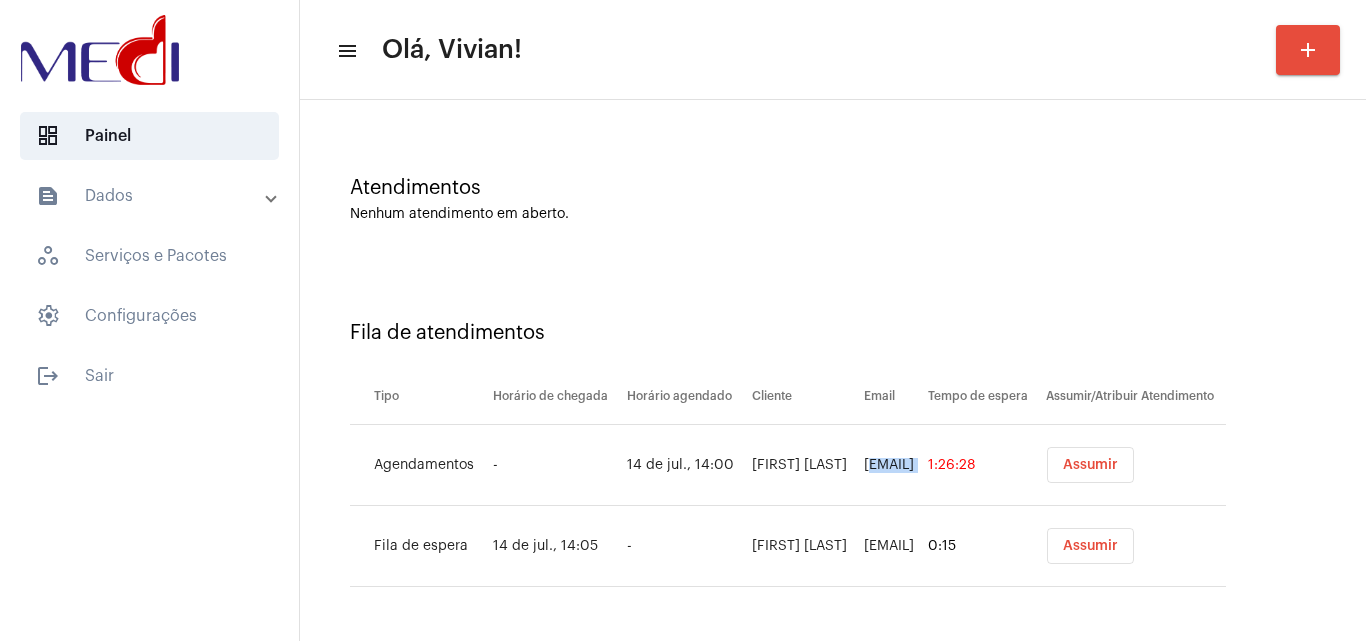 drag, startPoint x: 781, startPoint y: 456, endPoint x: 989, endPoint y: 489, distance: 210.60152 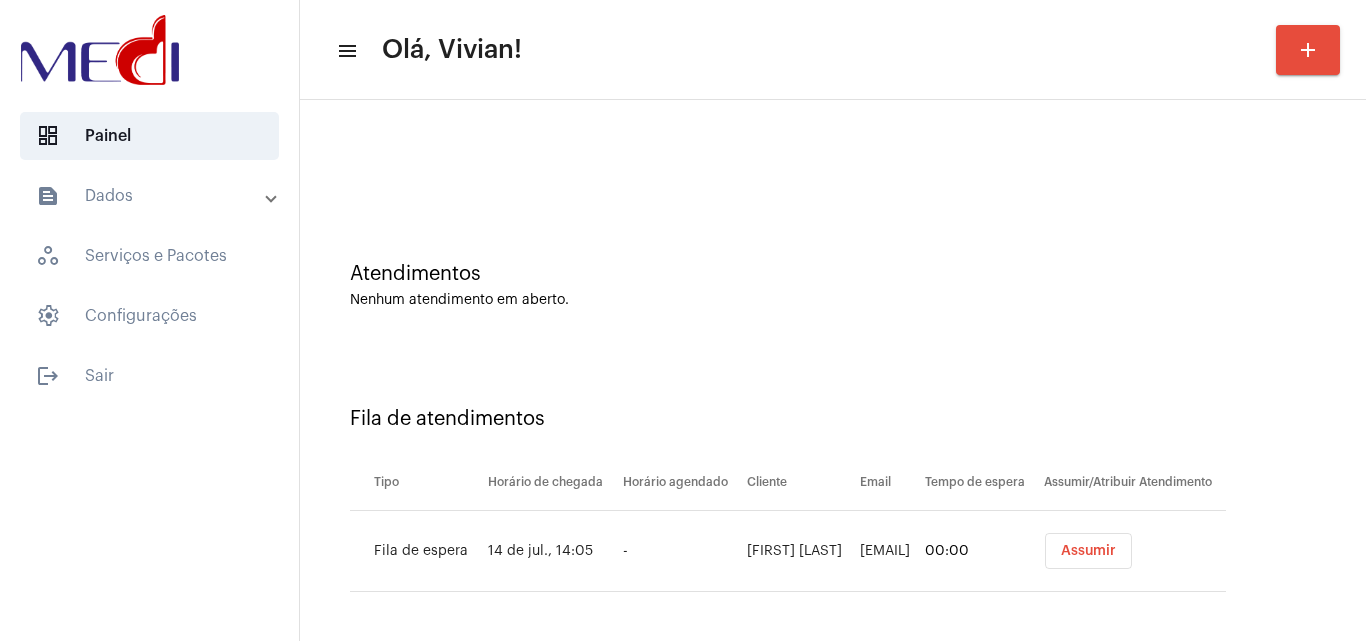 scroll, scrollTop: 27, scrollLeft: 0, axis: vertical 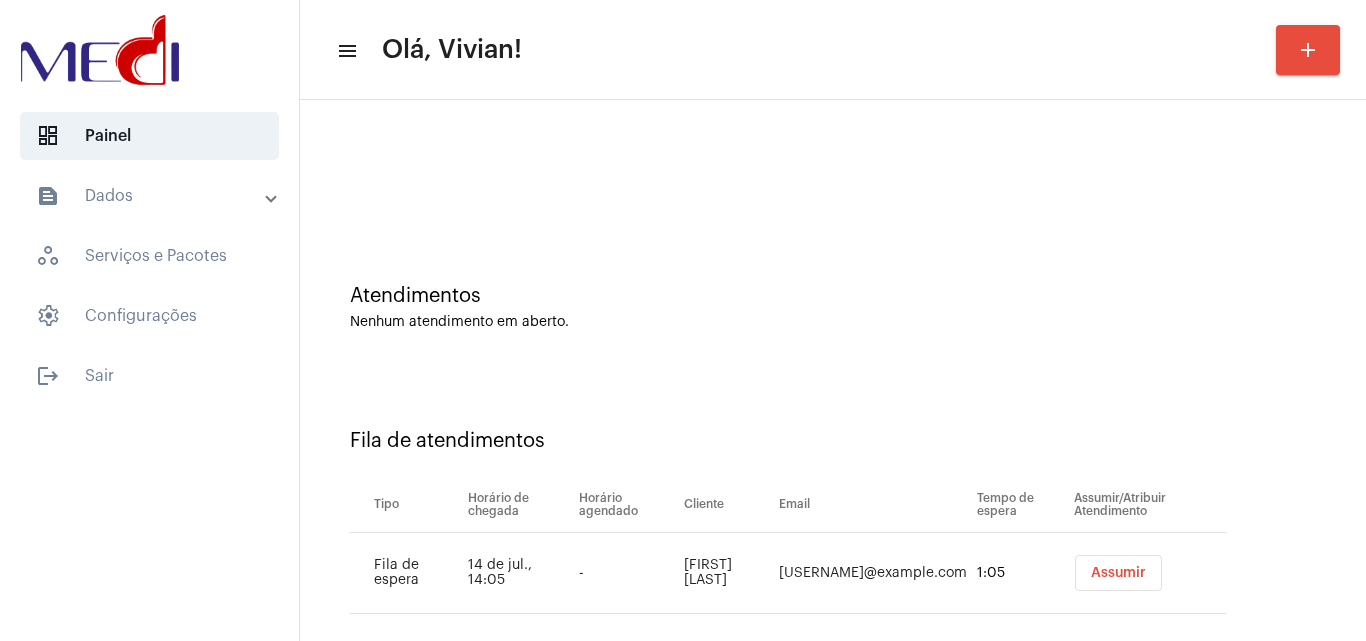 click on "text_snippet_outlined  Dados" at bounding box center [155, 196] 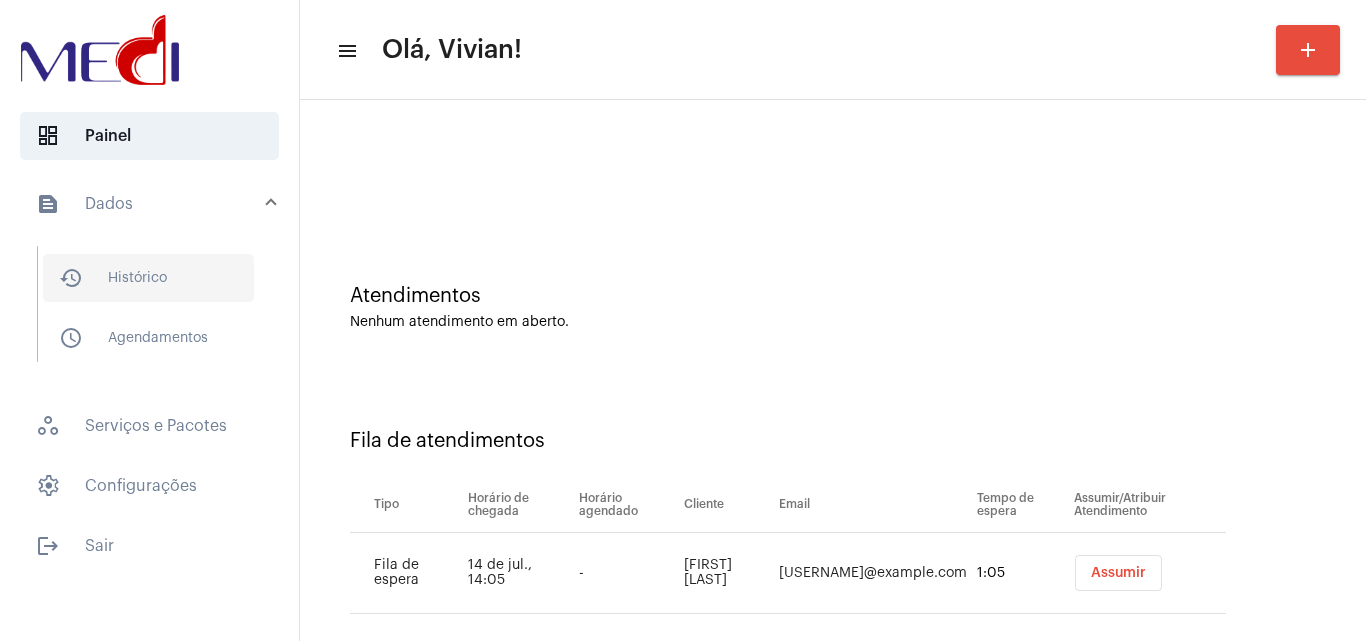 click on "history_outlined  Histórico" at bounding box center [148, 278] 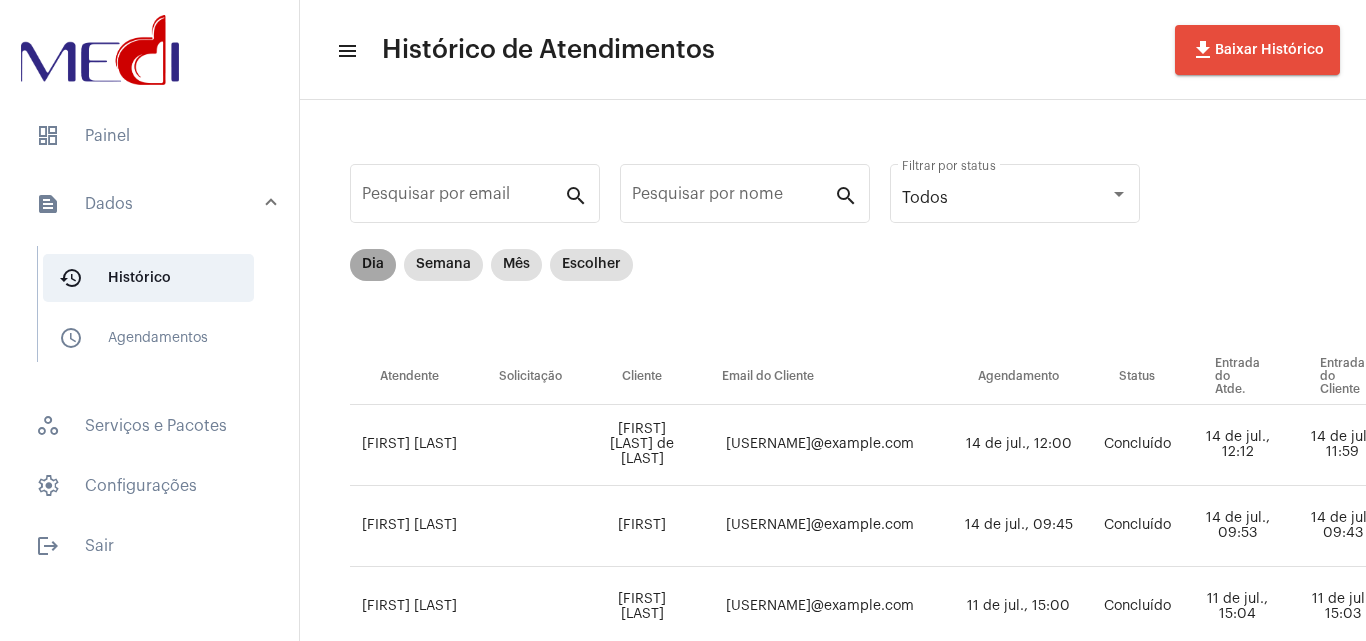 click on "Dia" at bounding box center (373, 265) 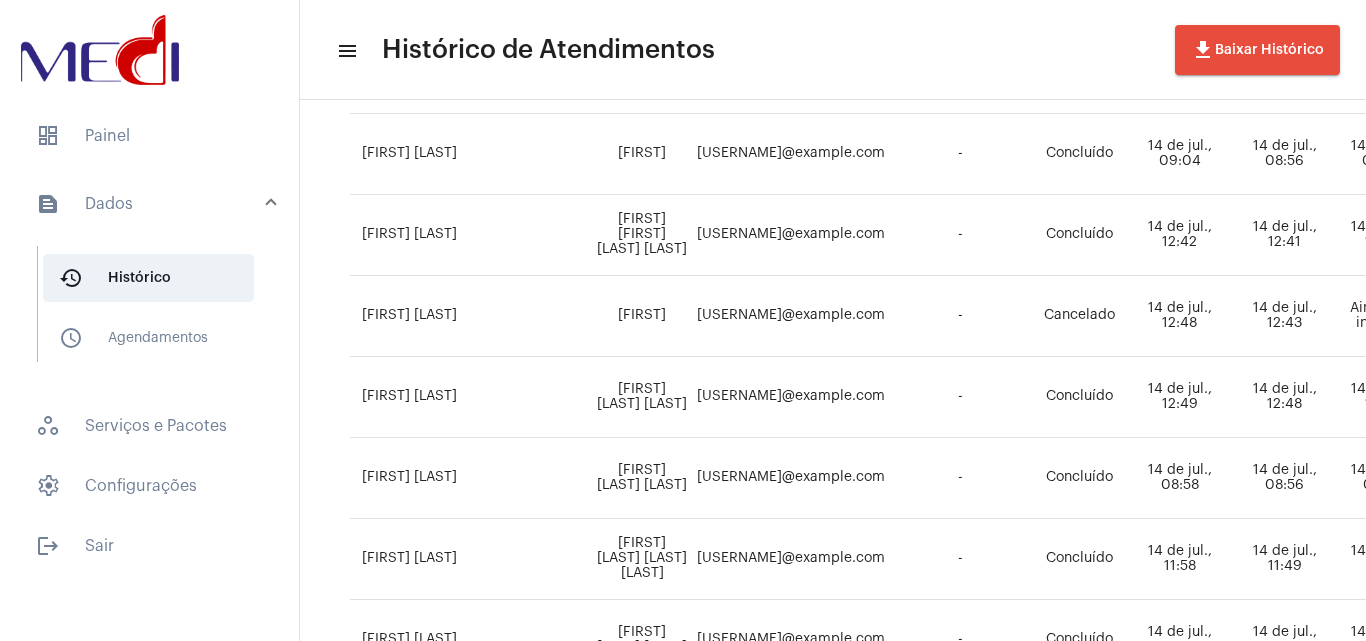scroll, scrollTop: 700, scrollLeft: 0, axis: vertical 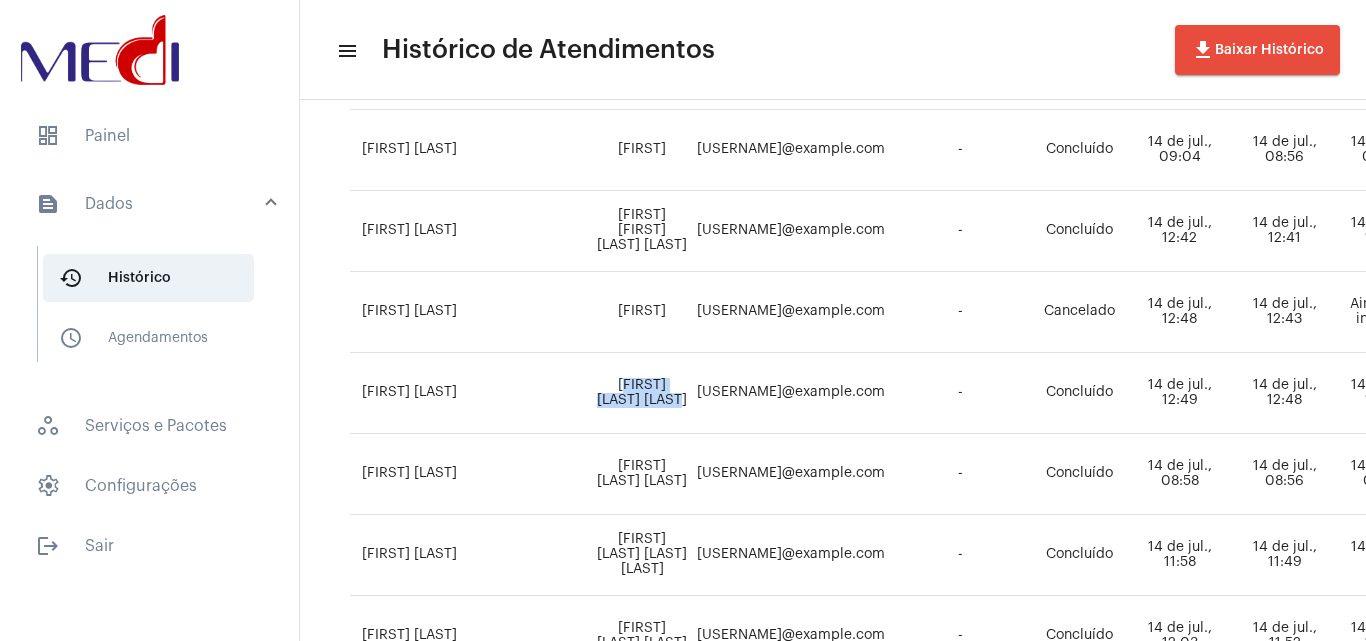 drag, startPoint x: 608, startPoint y: 384, endPoint x: 682, endPoint y: 414, distance: 79.84986 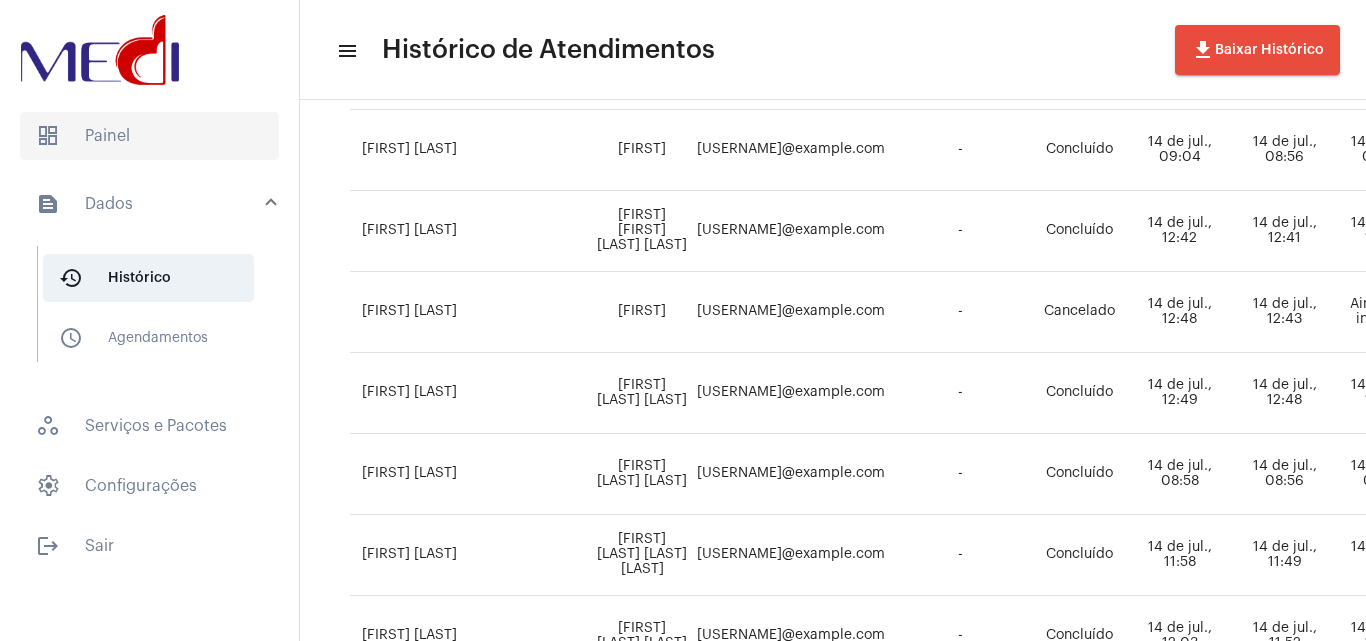 click on "dashboard   Painel" 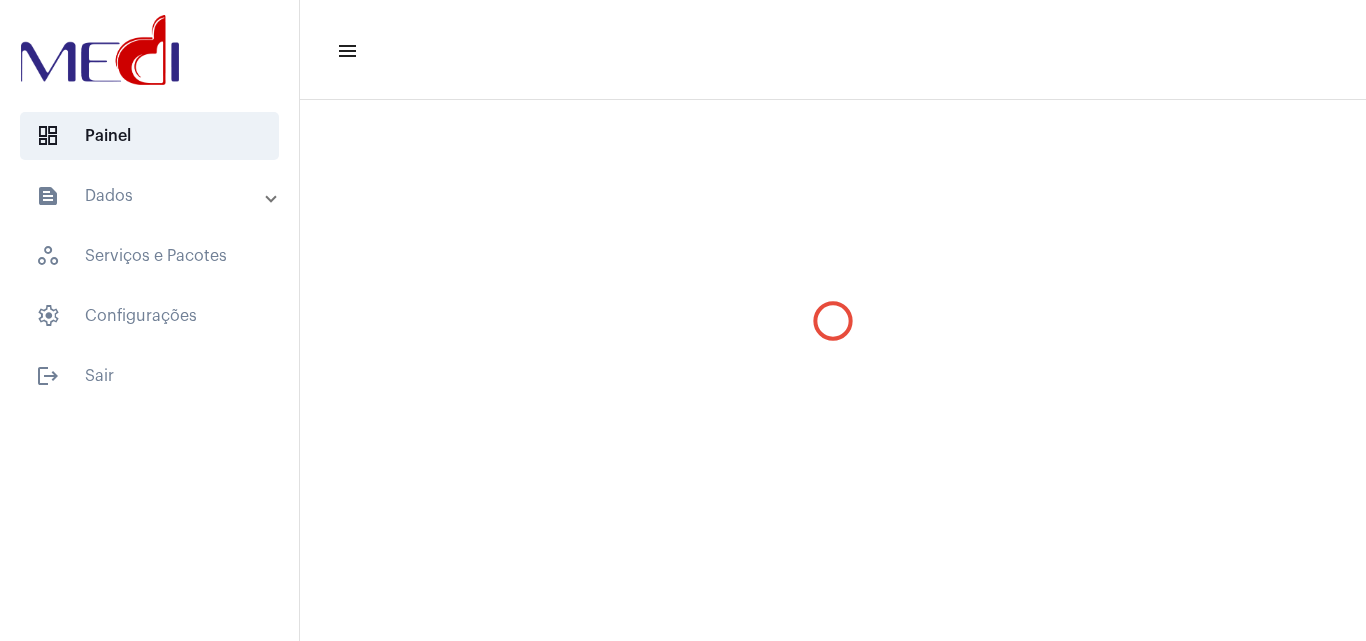 scroll, scrollTop: 0, scrollLeft: 0, axis: both 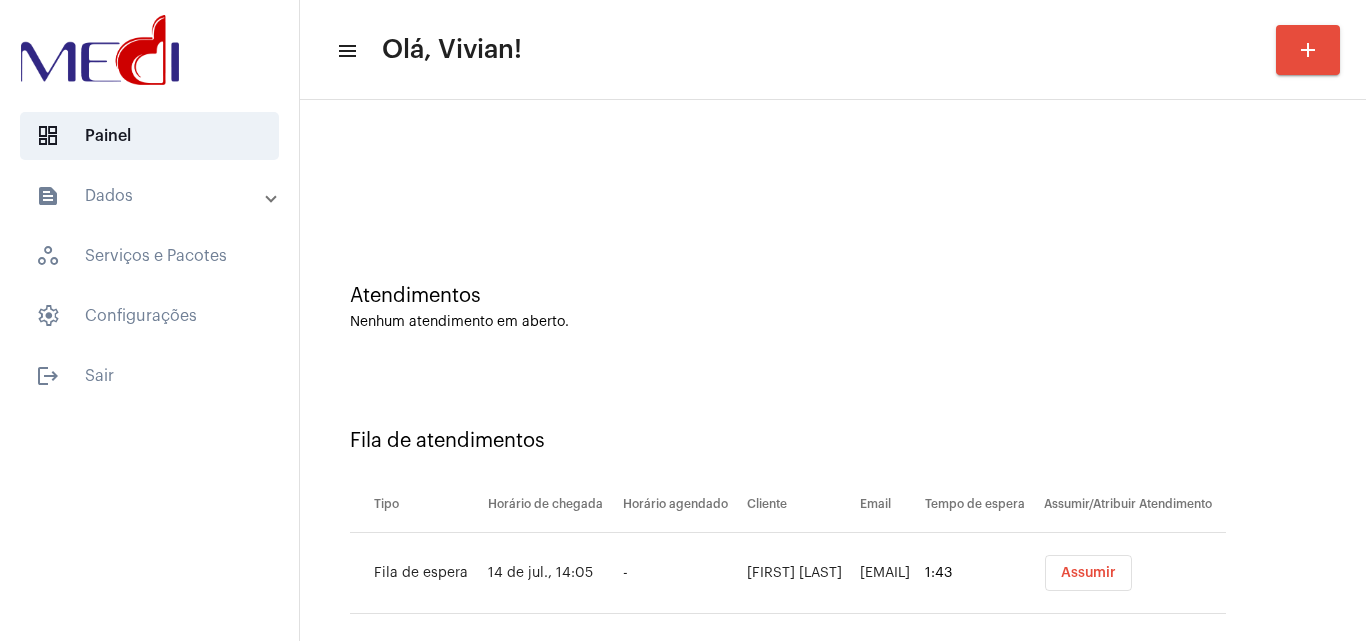 click on "Assumir" at bounding box center (1088, 573) 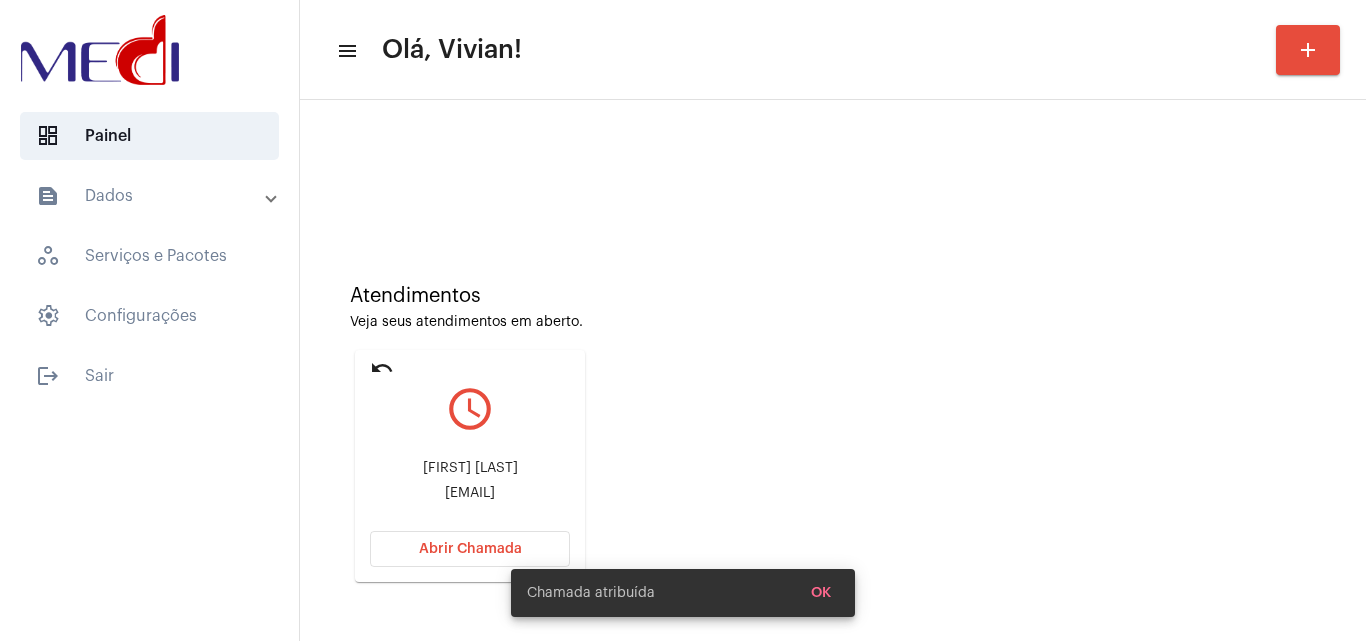 click on "[FIRST] [LAST]" 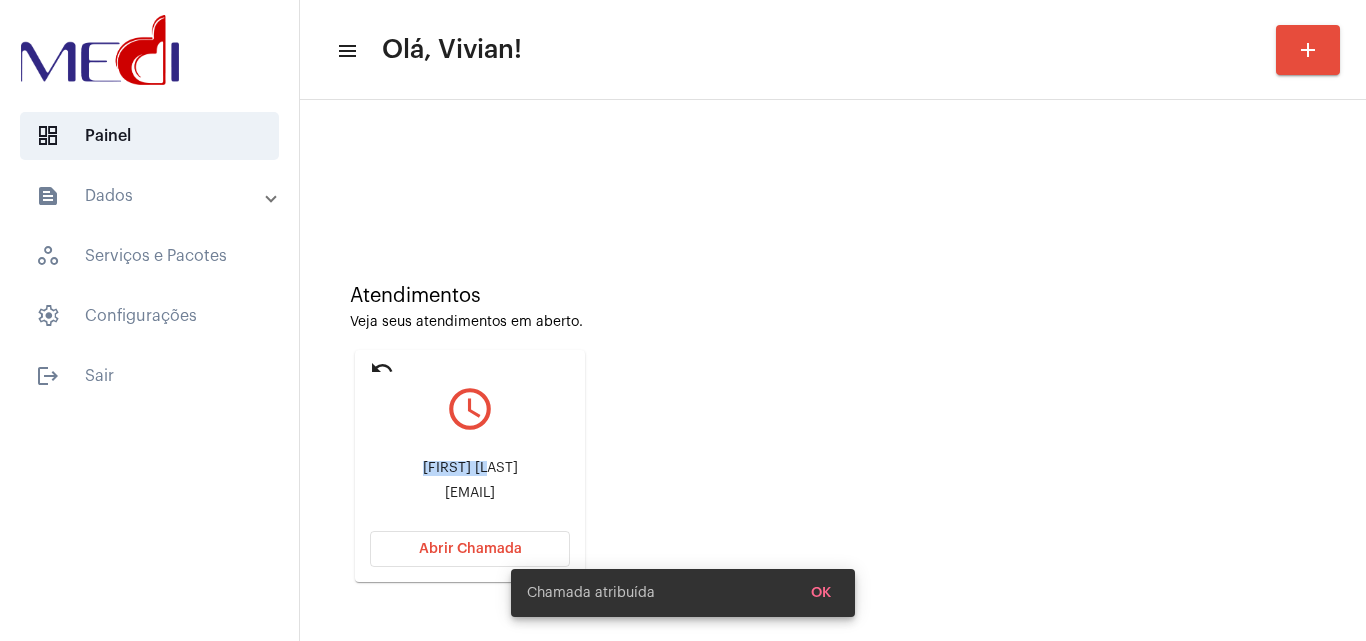 click on "[FIRST] [LAST]" 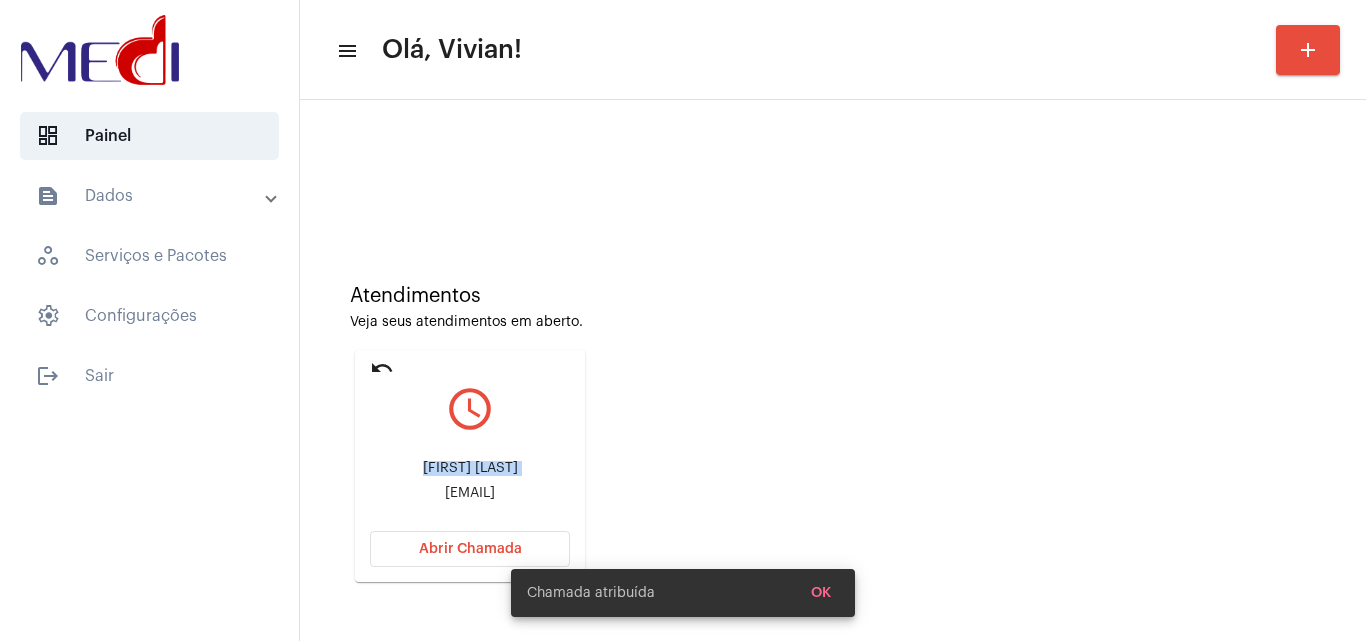 click on "[FIRST] [LAST]" 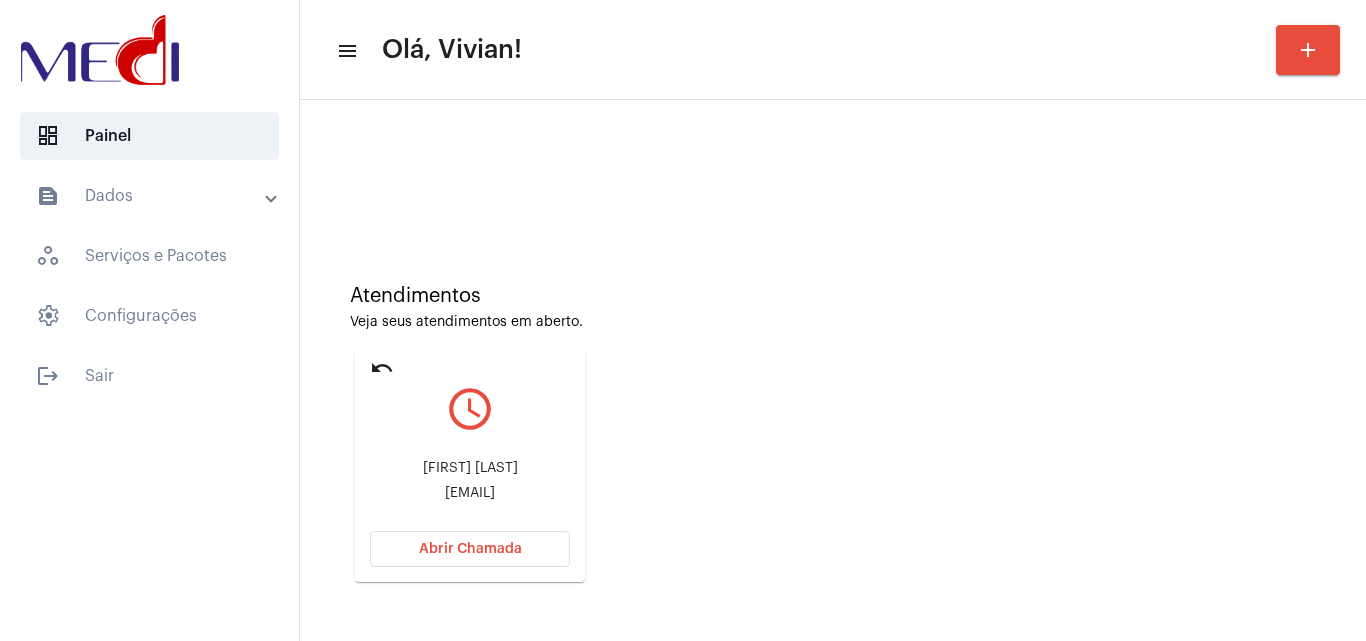 click on "Guilherme Cardoso guicardosoo@hotmail.com" 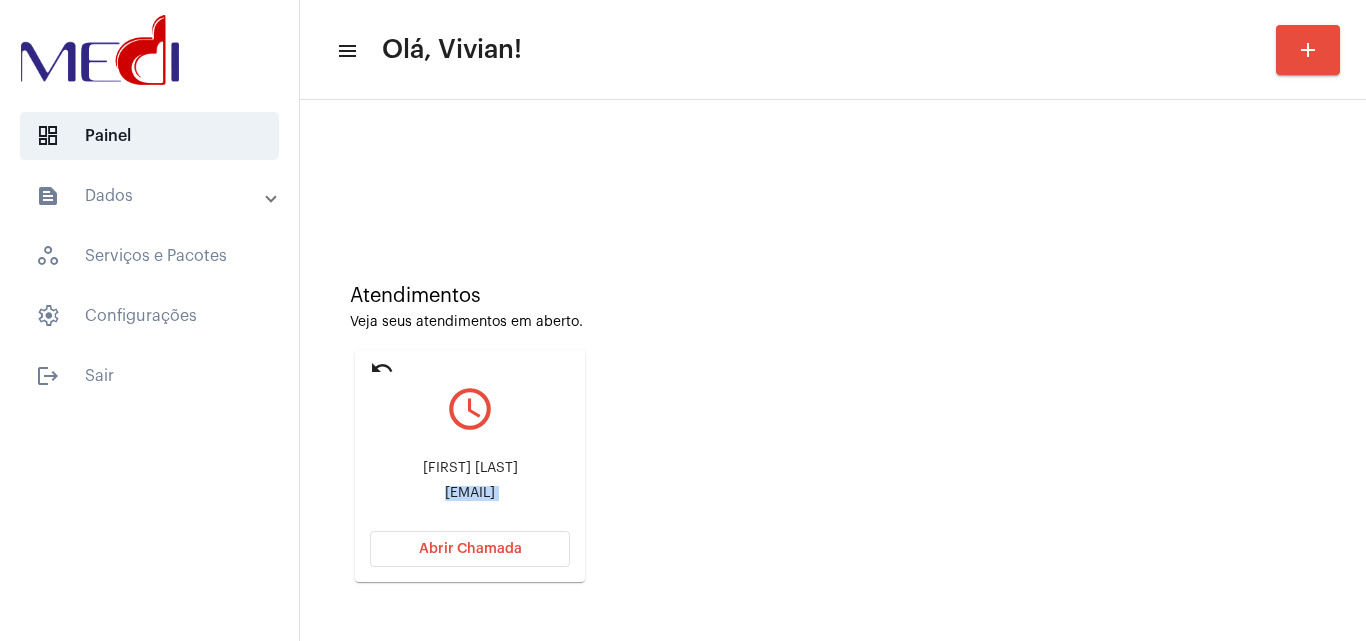 click on "guicardosoo@hotmail.com" 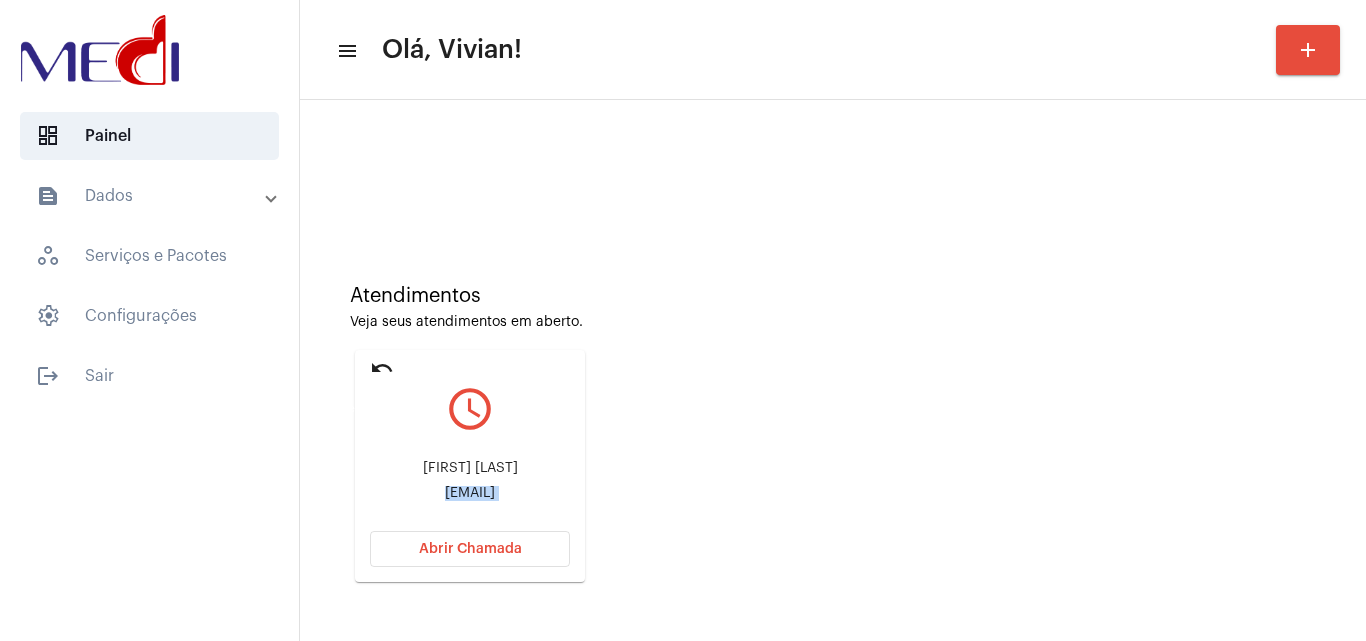 click on "undo" 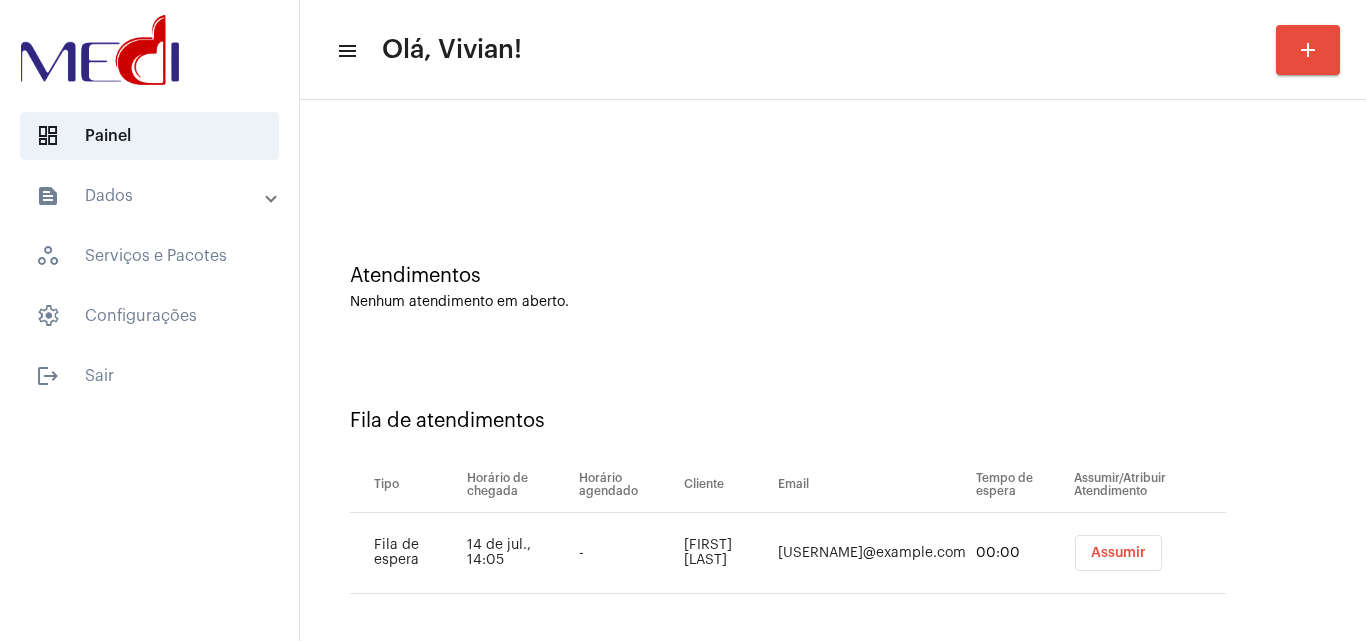 scroll, scrollTop: 0, scrollLeft: 0, axis: both 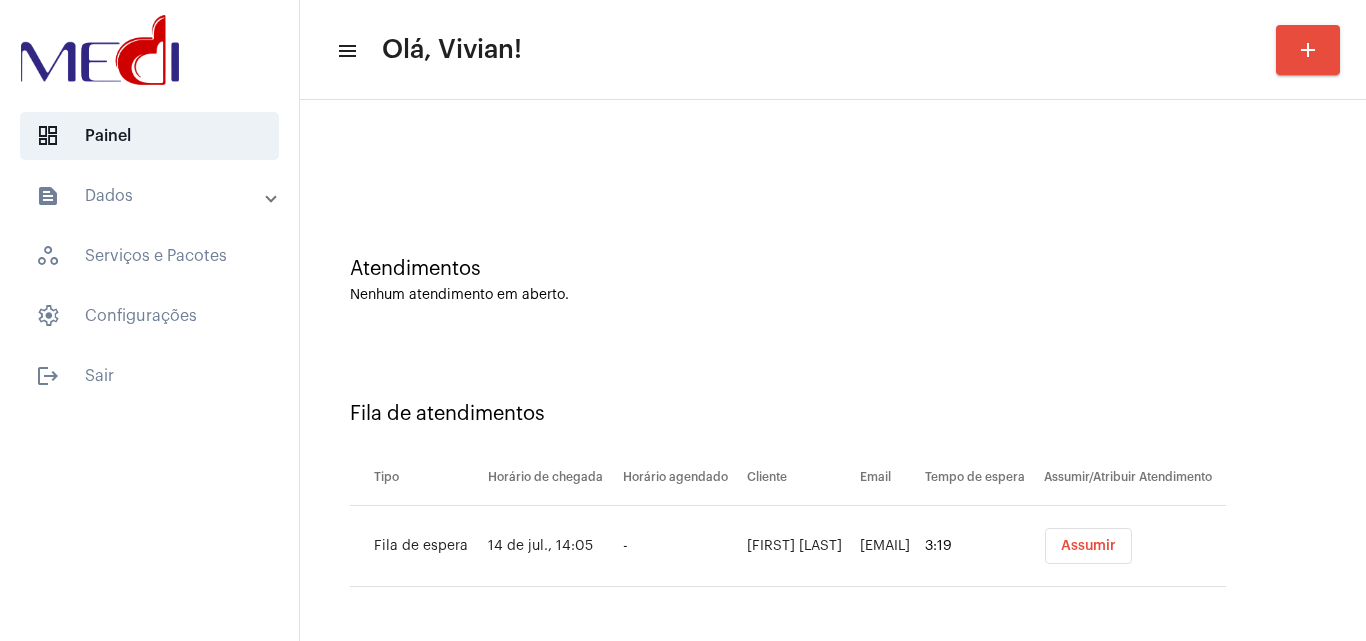click on "text_snippet_outlined  Dados" at bounding box center (151, 196) 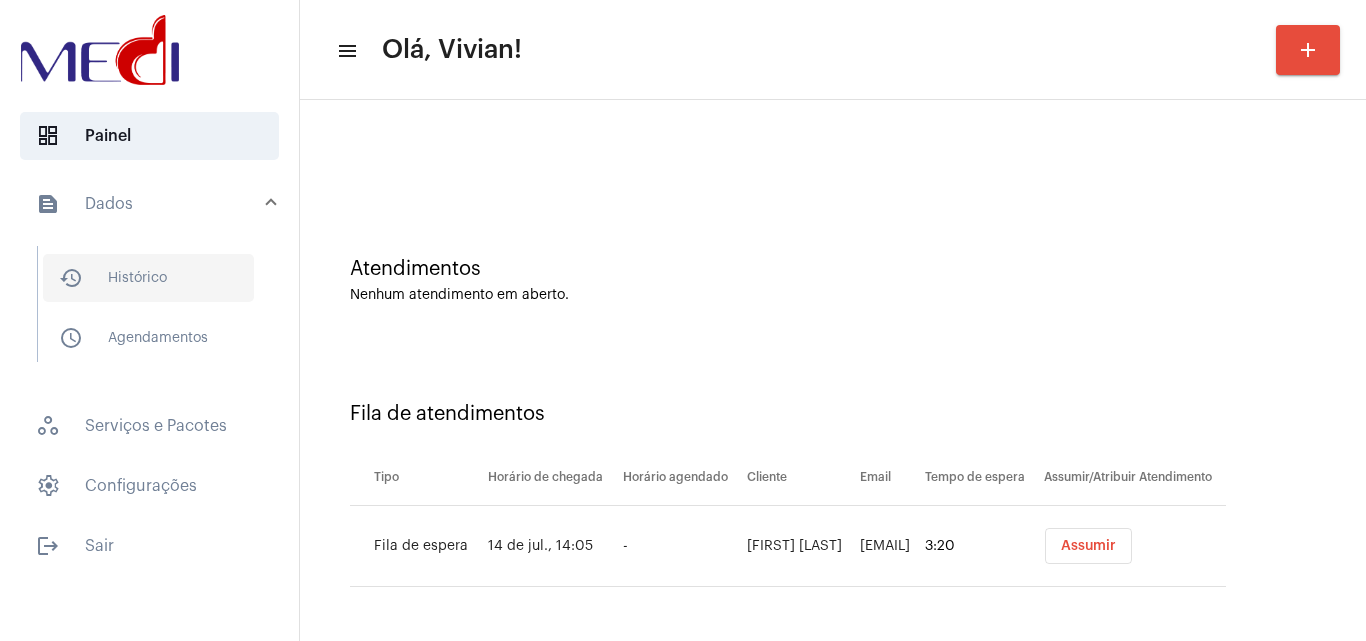 drag, startPoint x: 169, startPoint y: 275, endPoint x: 179, endPoint y: 269, distance: 11.661903 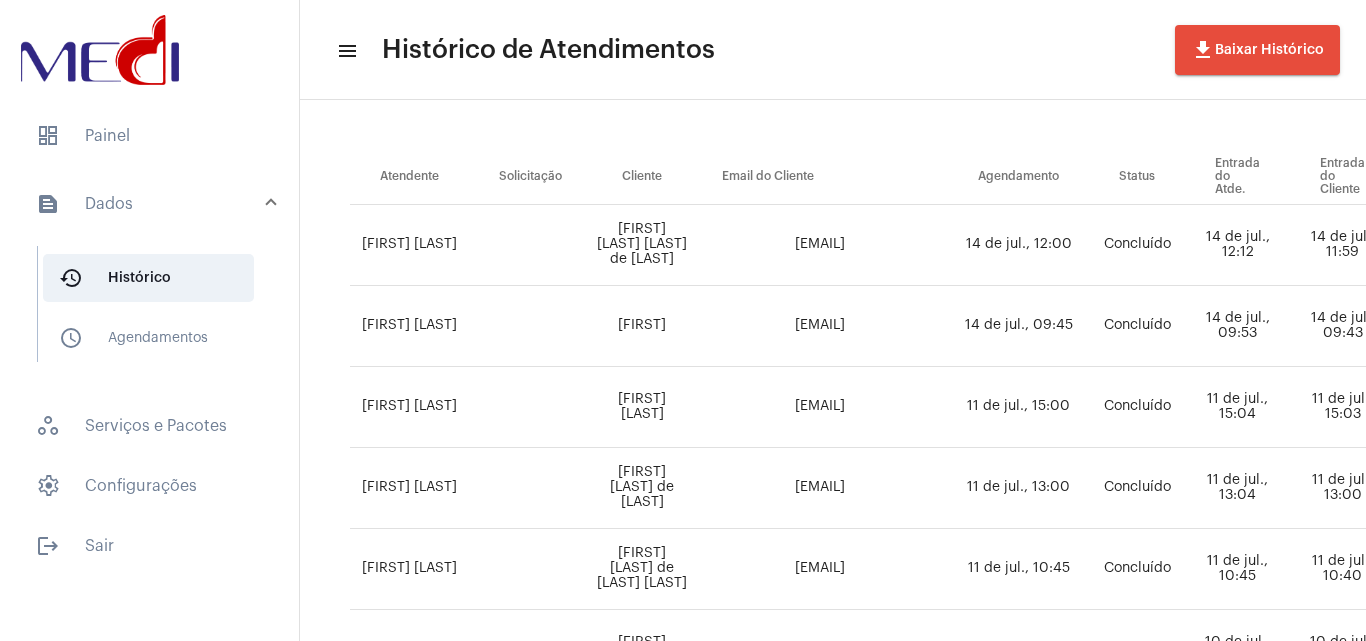 scroll, scrollTop: 0, scrollLeft: 0, axis: both 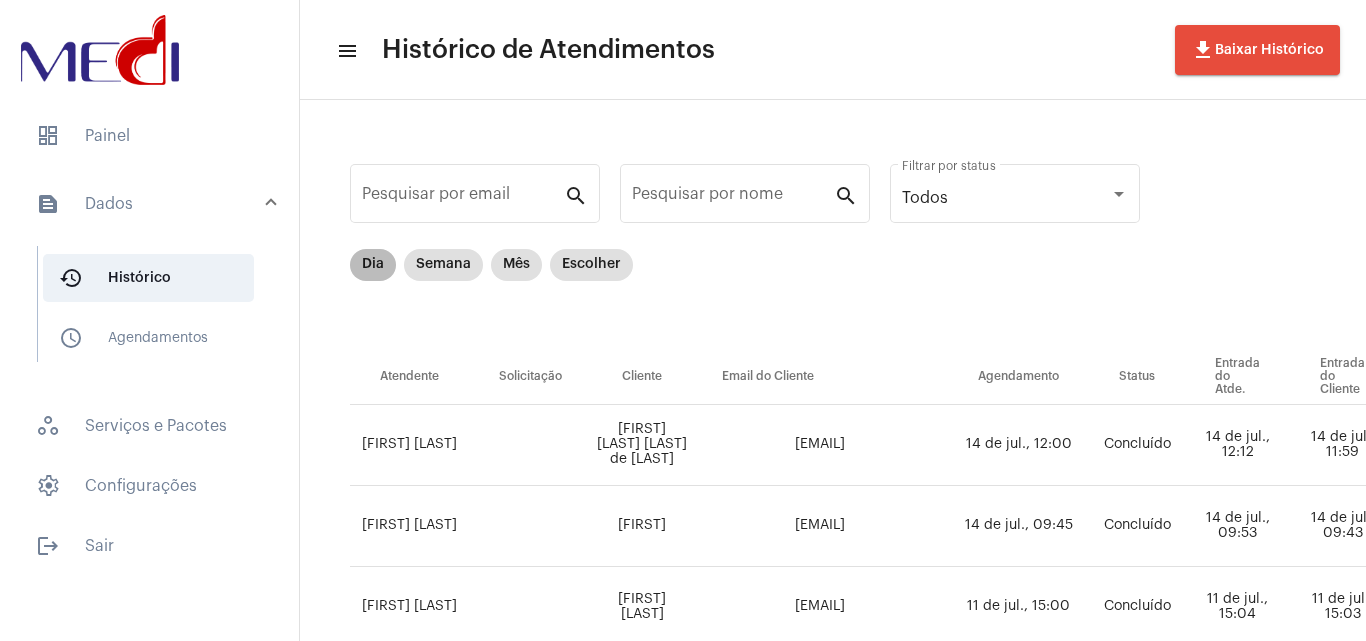 drag, startPoint x: 365, startPoint y: 258, endPoint x: 379, endPoint y: 262, distance: 14.56022 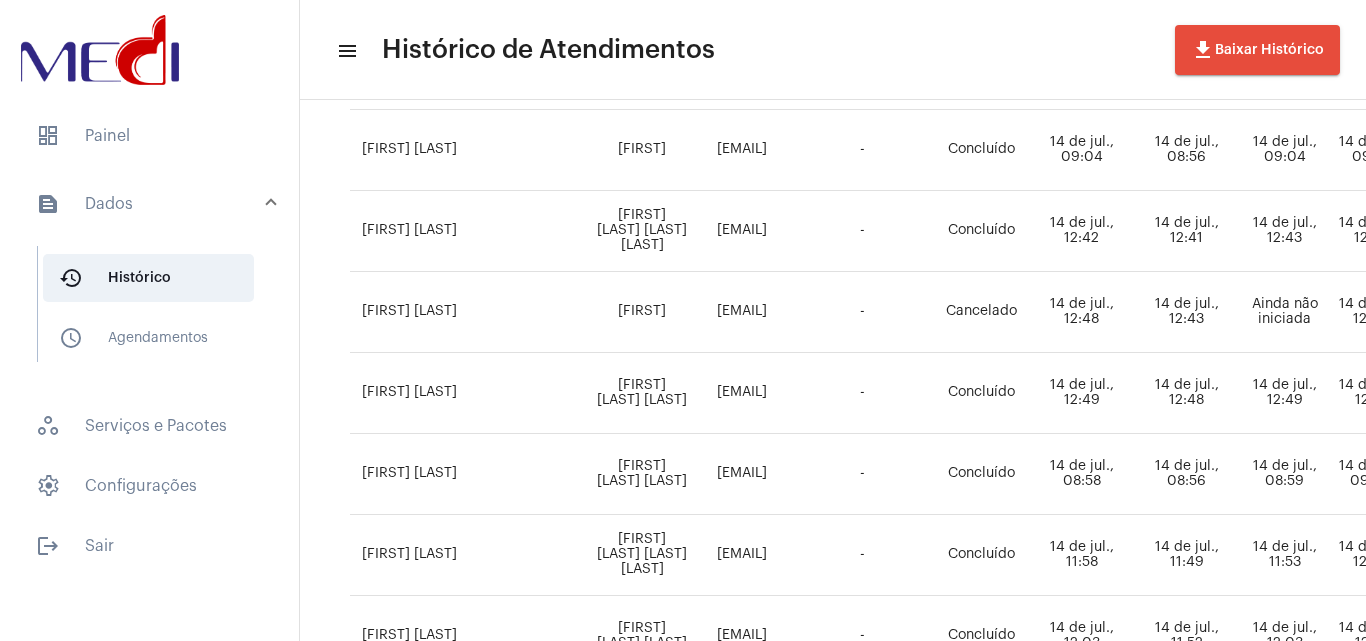 scroll, scrollTop: 800, scrollLeft: 0, axis: vertical 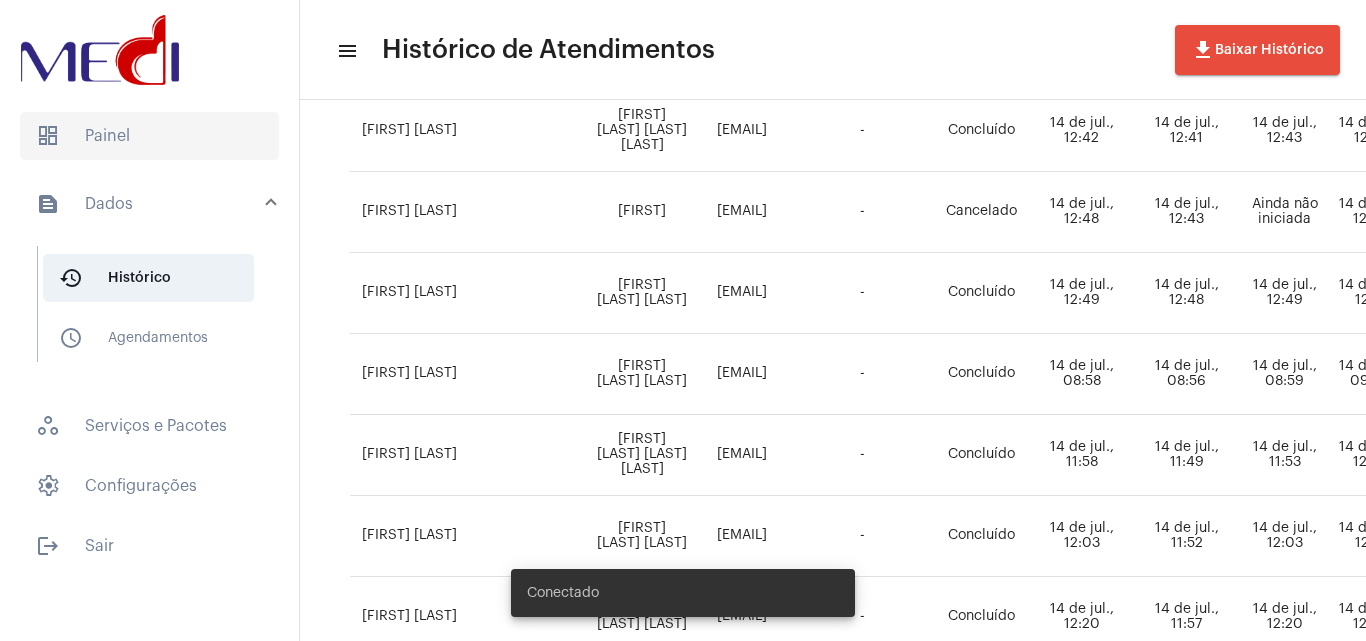click on "dashboard   Painel" 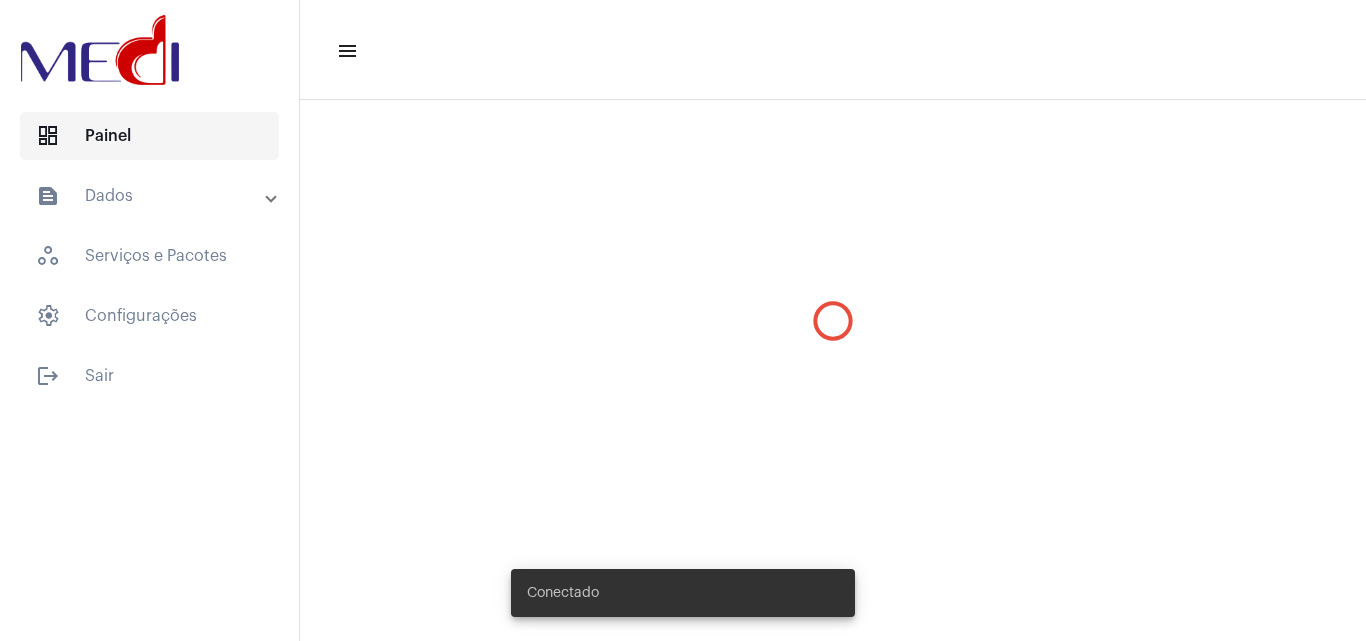 scroll, scrollTop: 0, scrollLeft: 0, axis: both 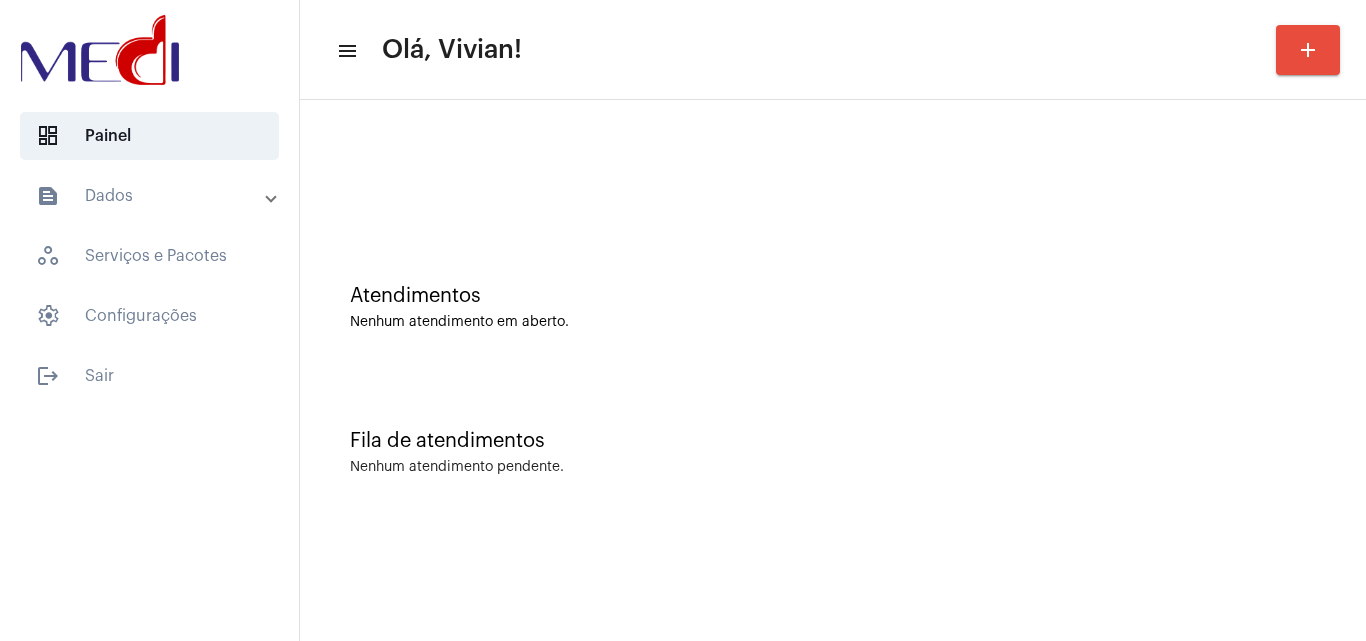 drag, startPoint x: 544, startPoint y: 604, endPoint x: 529, endPoint y: 617, distance: 19.849434 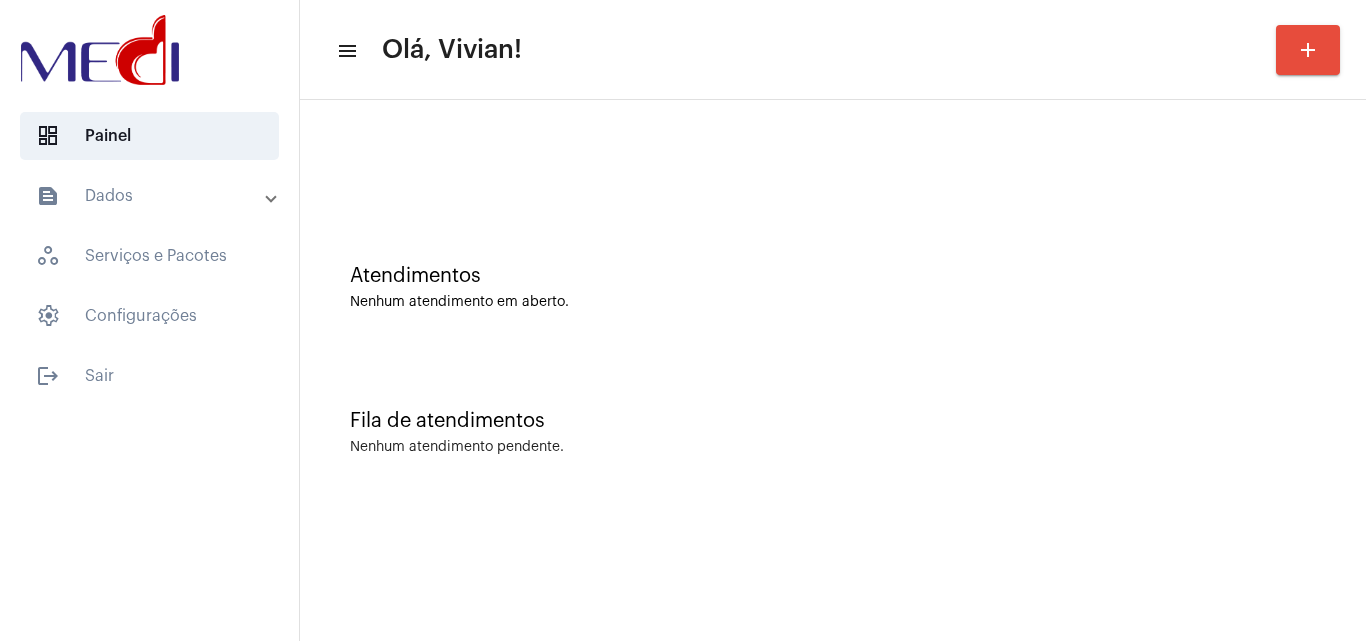 scroll, scrollTop: 0, scrollLeft: 0, axis: both 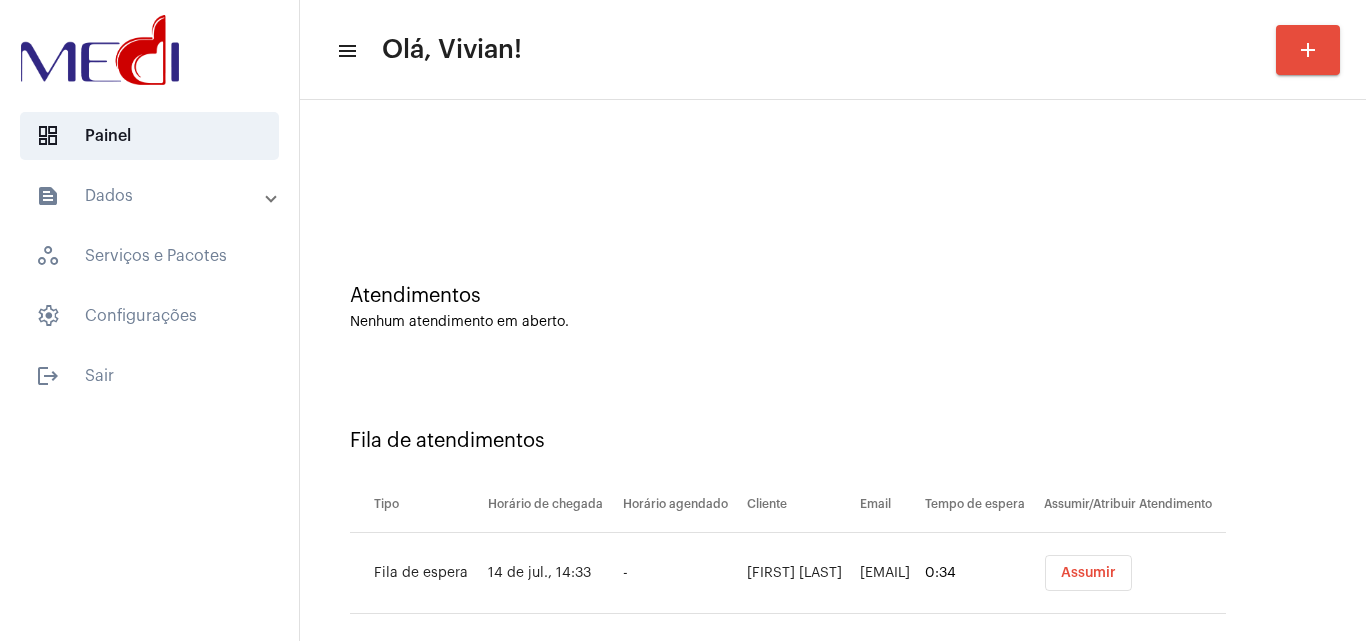 click on "Assumir" at bounding box center (1088, 573) 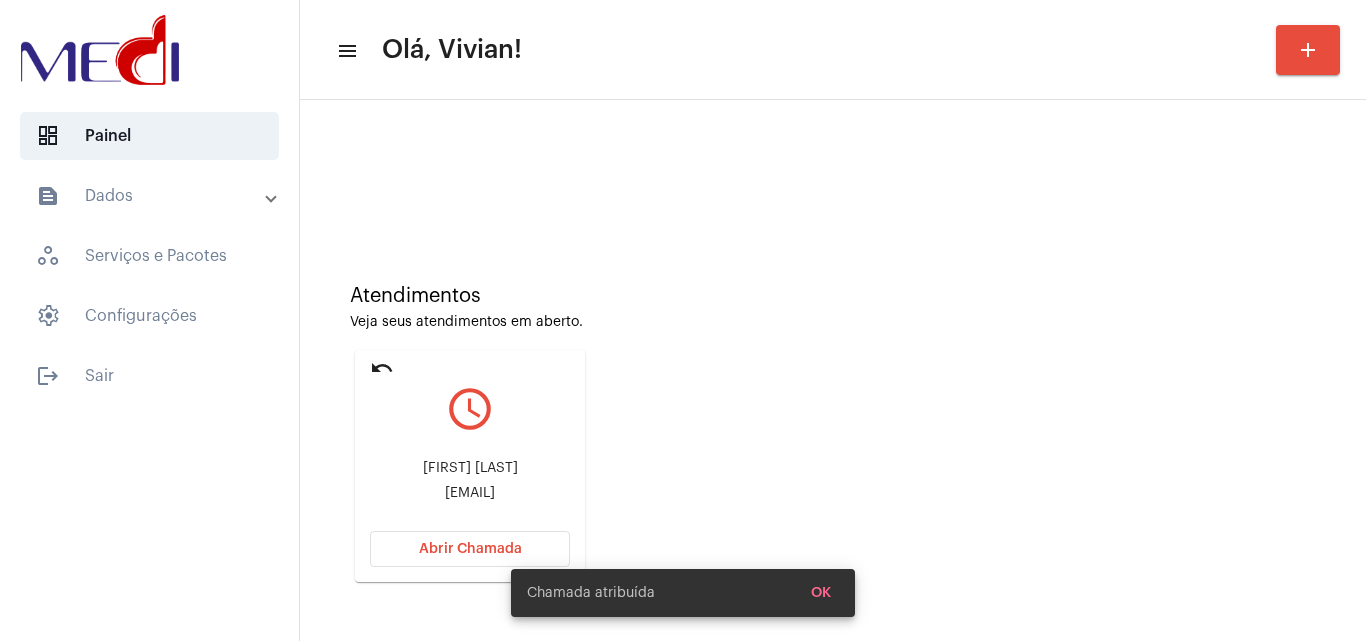 click on "[FIRST] [LAST] [EMAIL]" 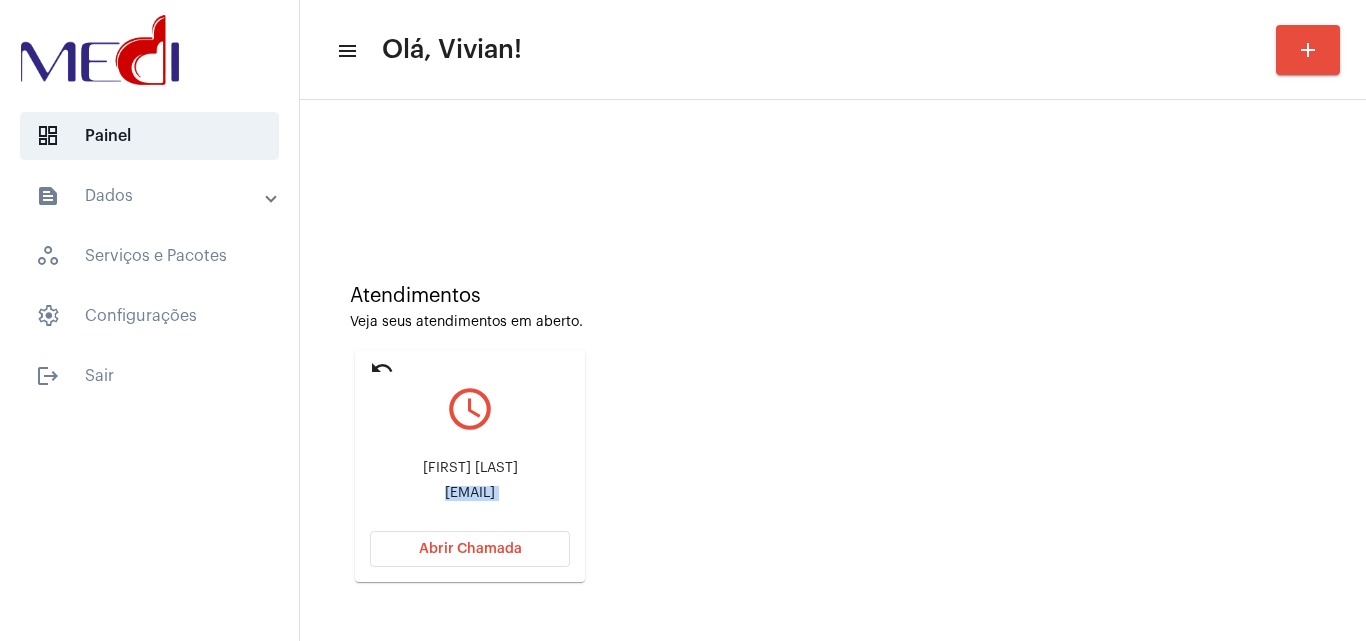 click on "[EMAIL]" 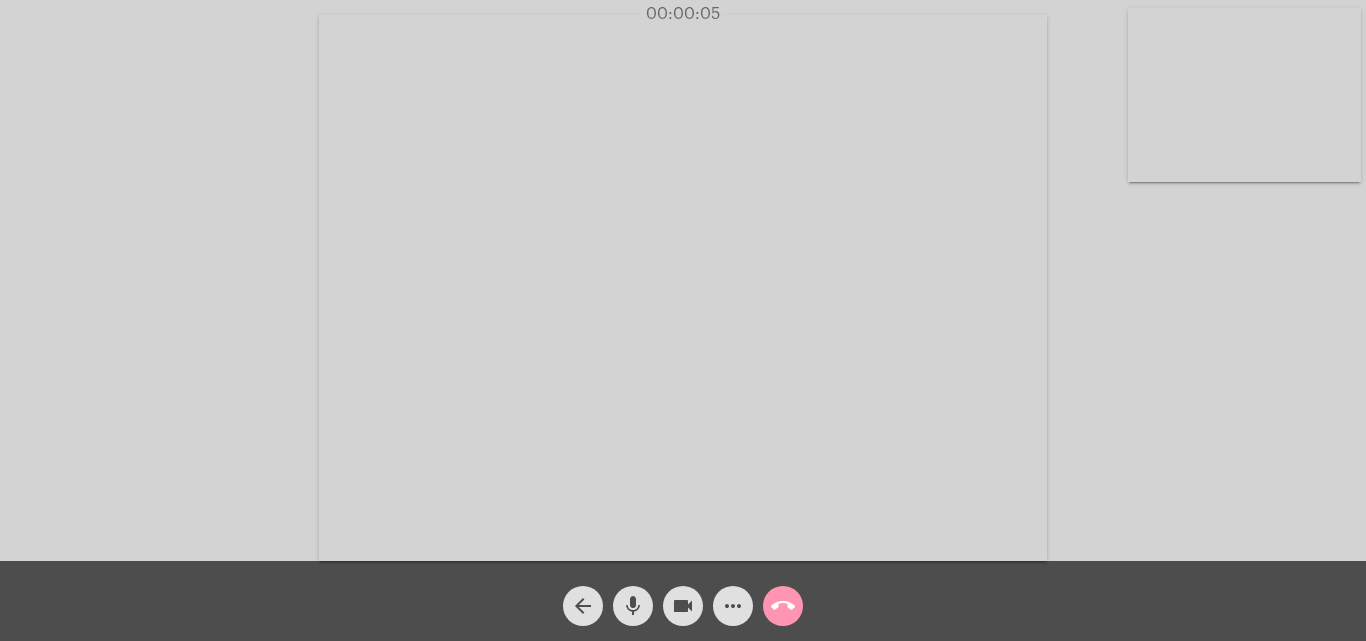 click at bounding box center [683, 288] 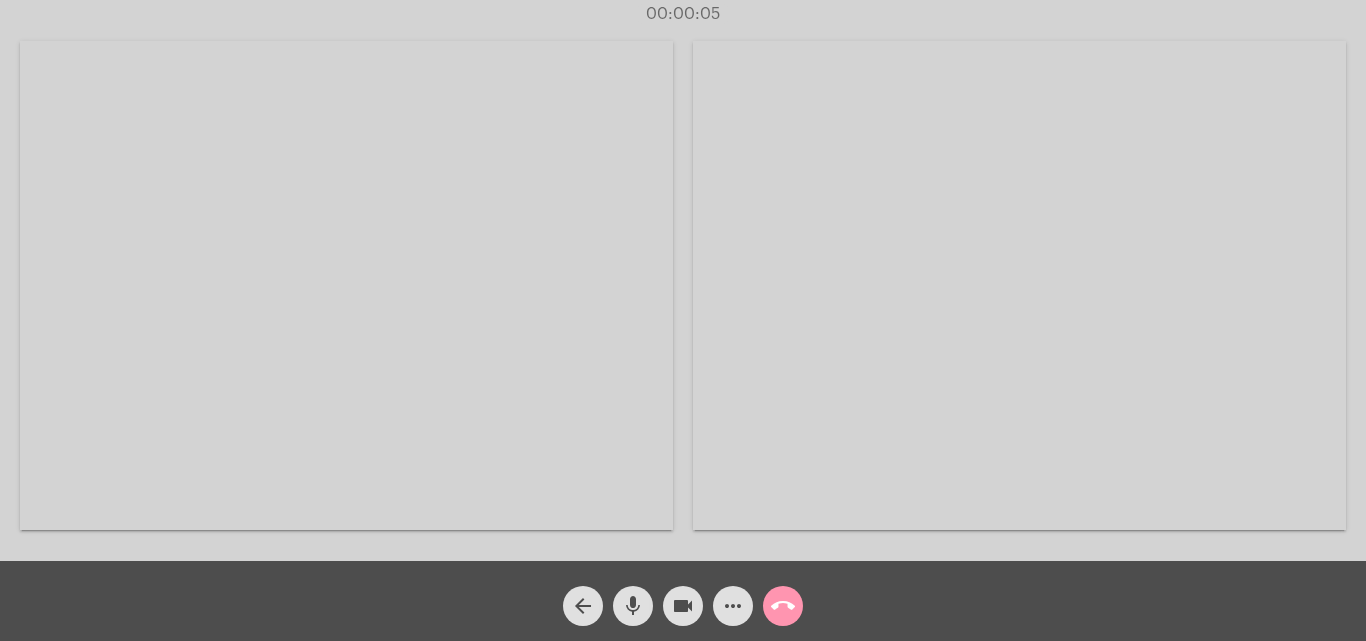 click at bounding box center (346, 285) 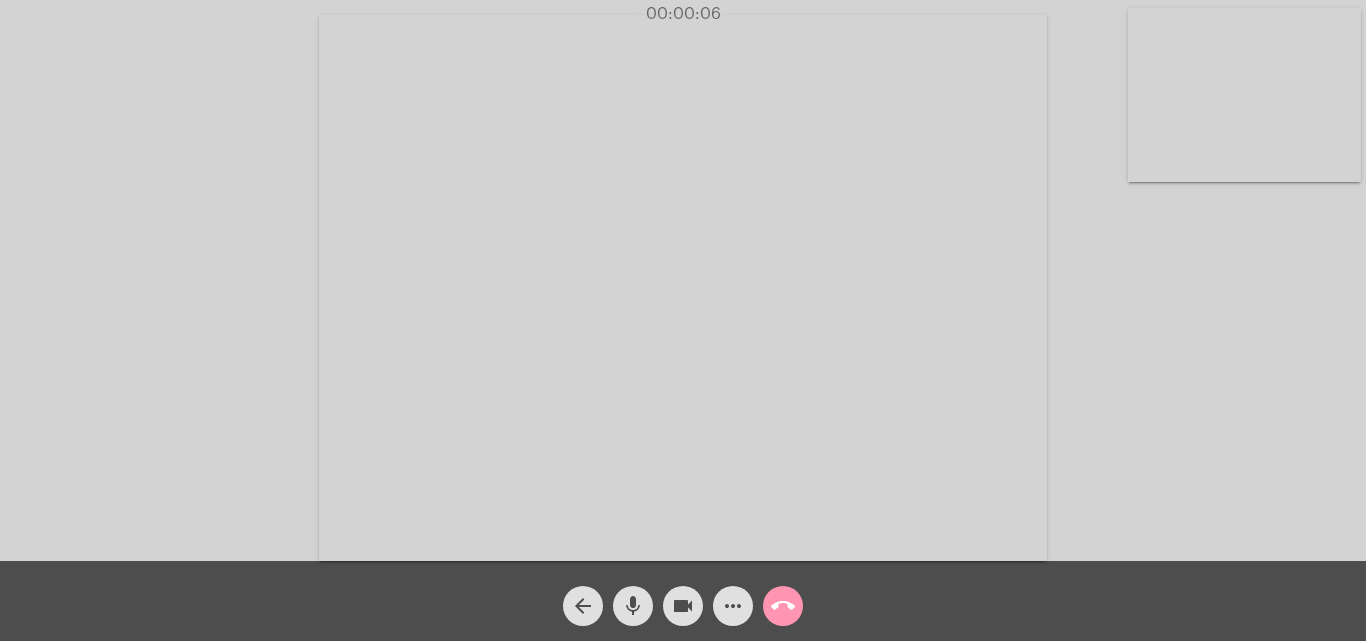 click at bounding box center [683, 288] 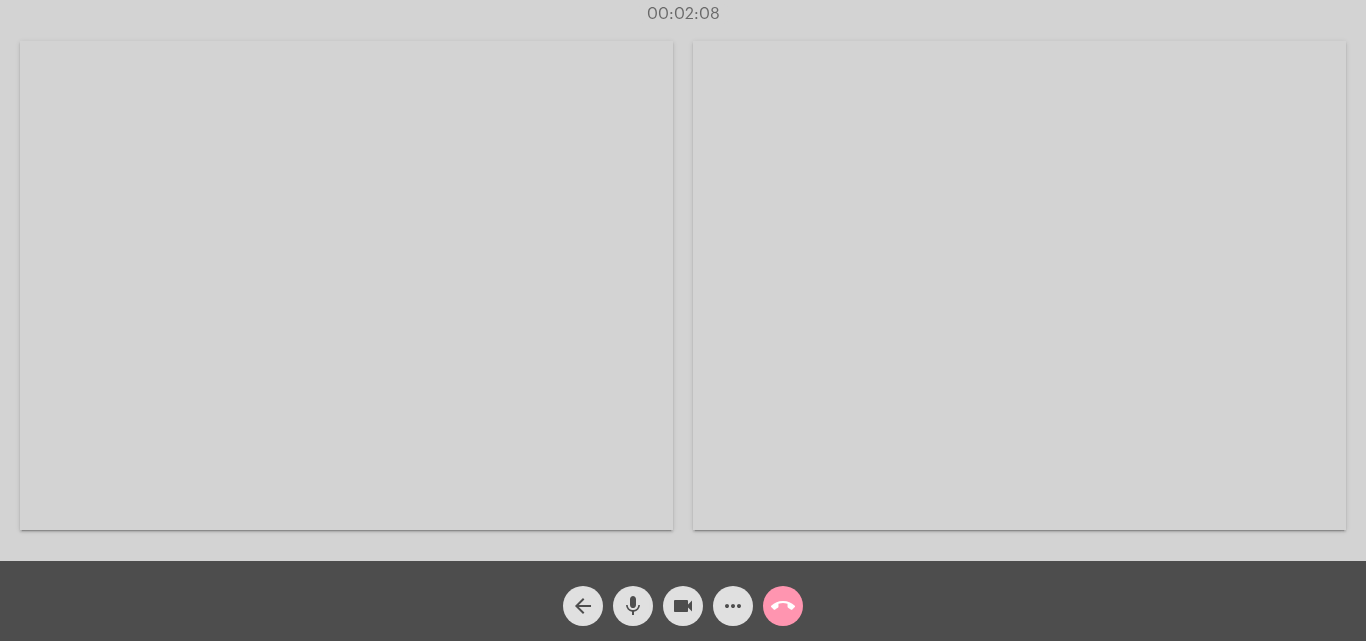 click on "call_end" 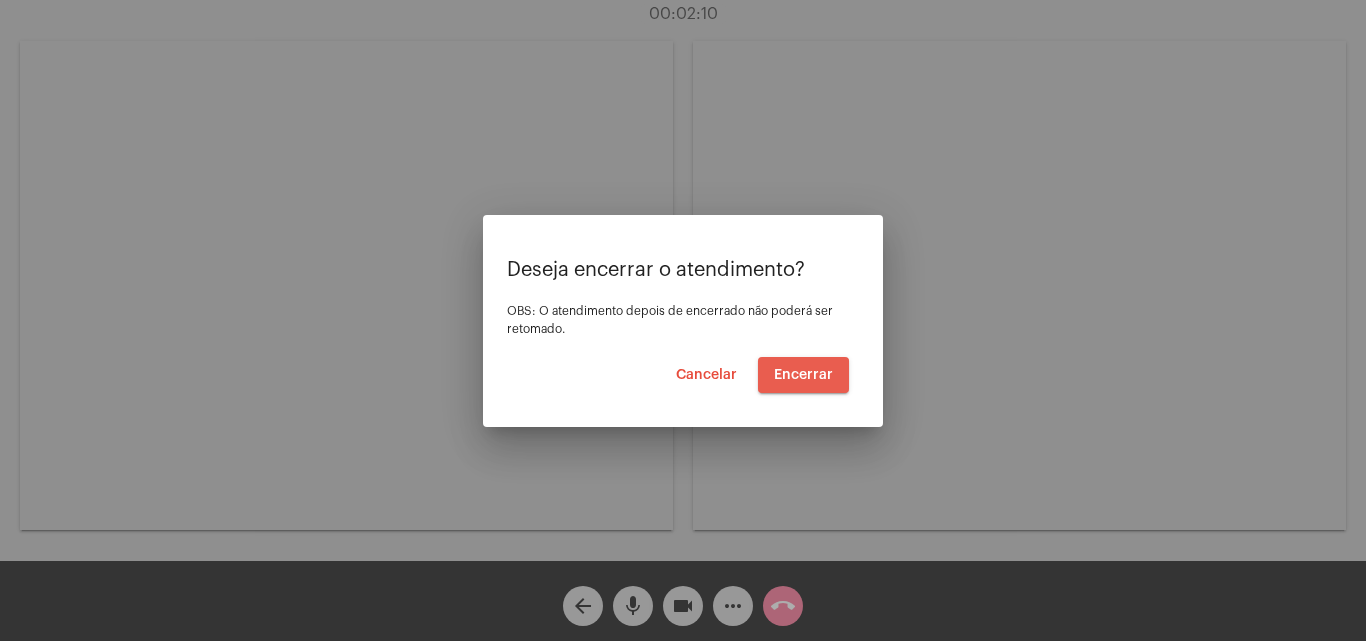 click on "Encerrar" at bounding box center (803, 375) 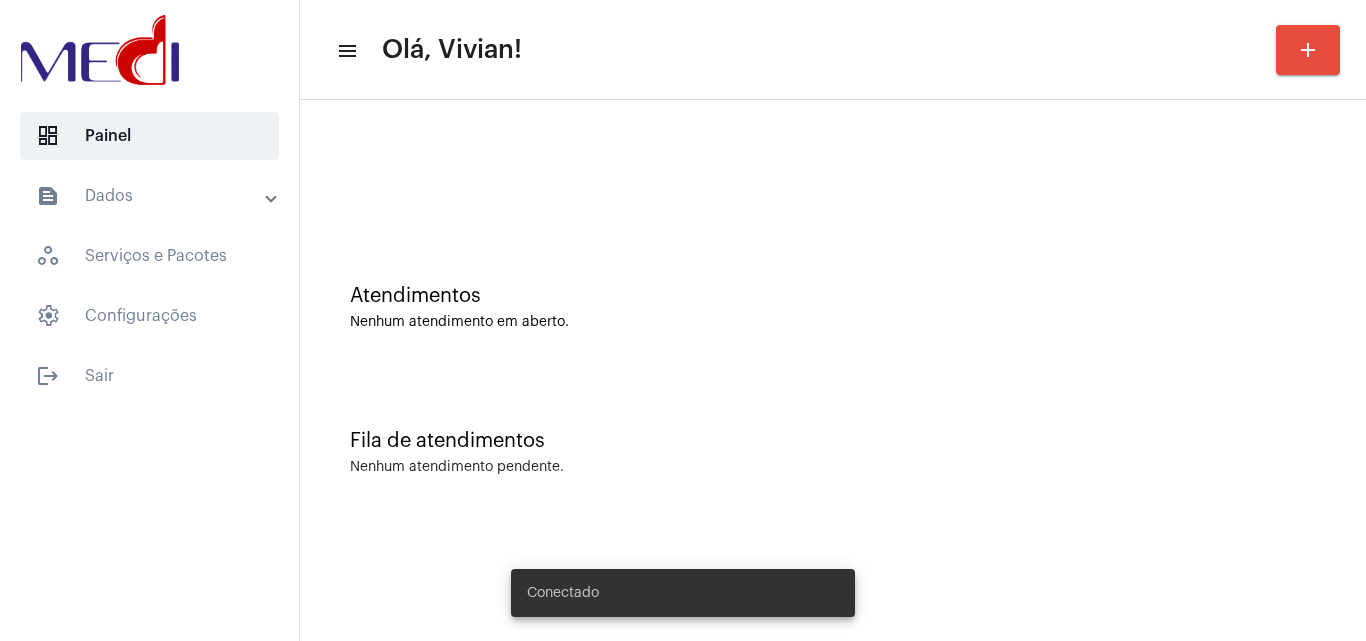 scroll, scrollTop: 0, scrollLeft: 0, axis: both 